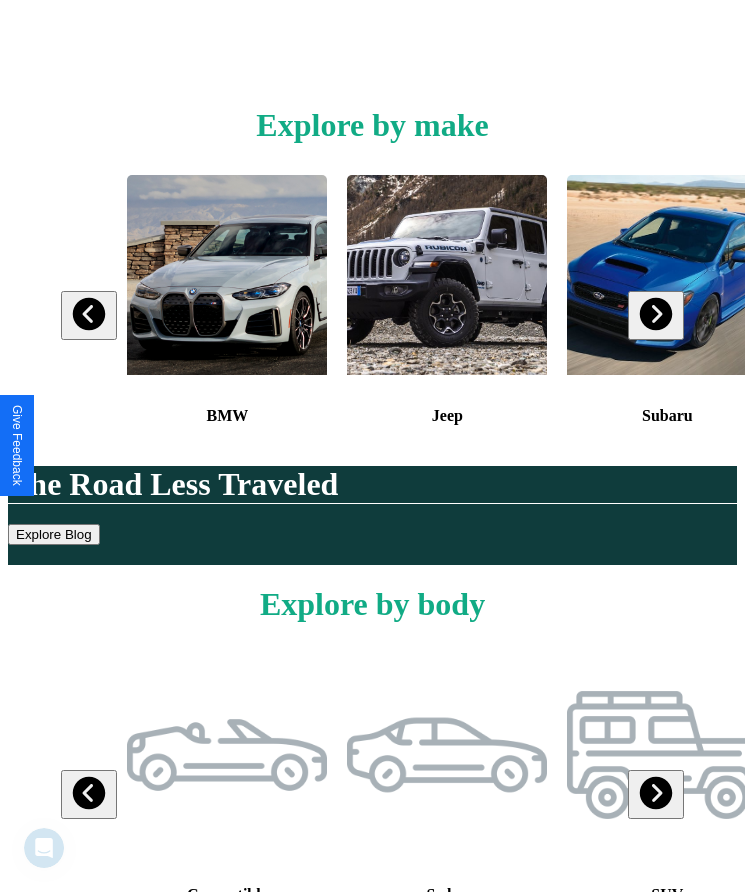 scroll, scrollTop: 334, scrollLeft: 0, axis: vertical 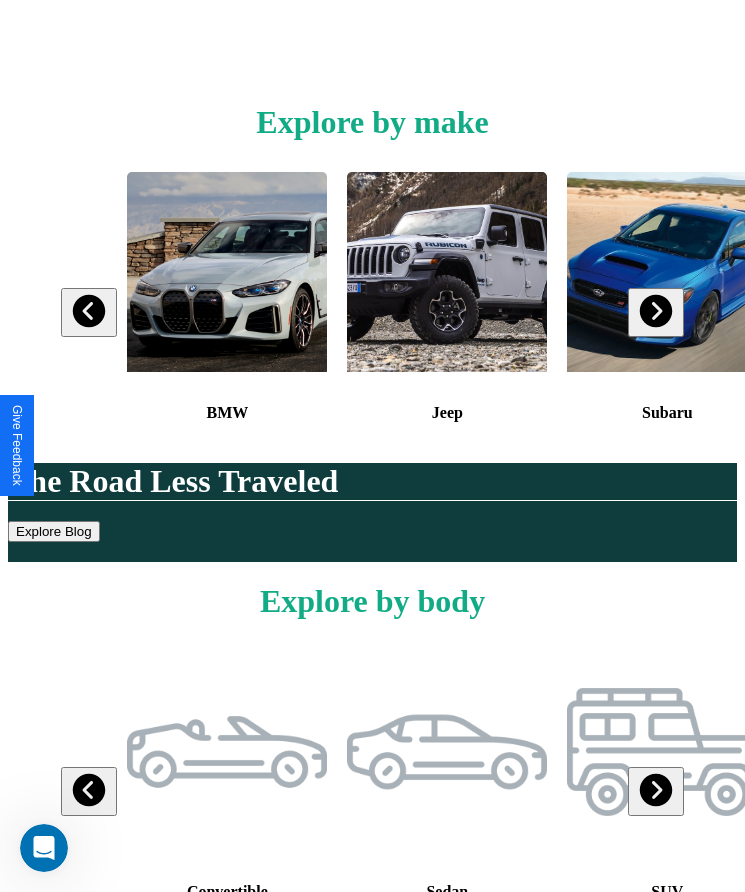 click at bounding box center [655, 311] 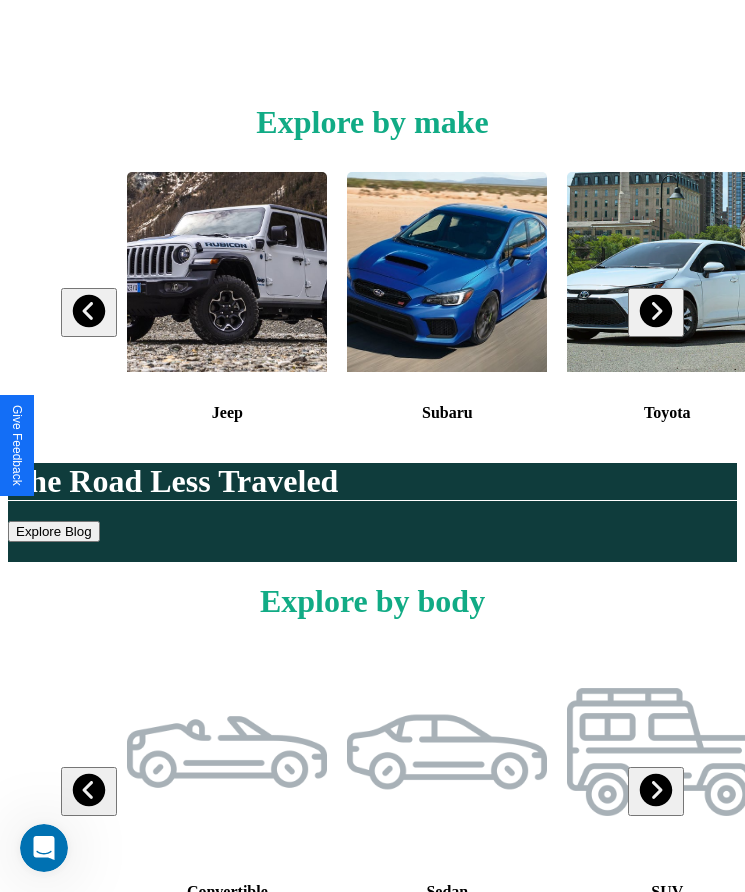 click at bounding box center [655, 311] 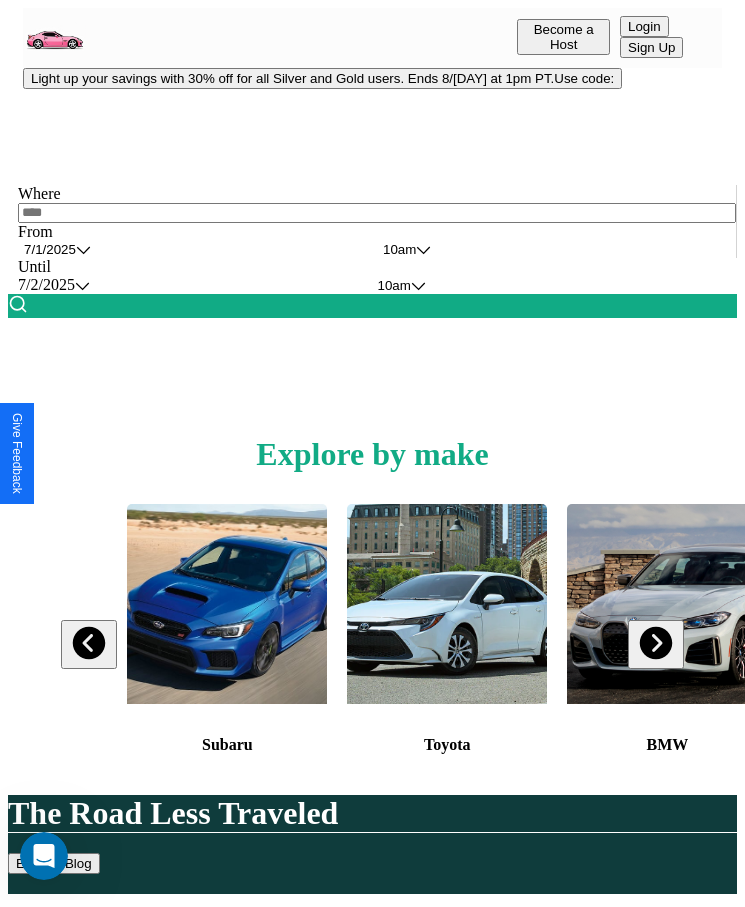 scroll, scrollTop: 0, scrollLeft: 0, axis: both 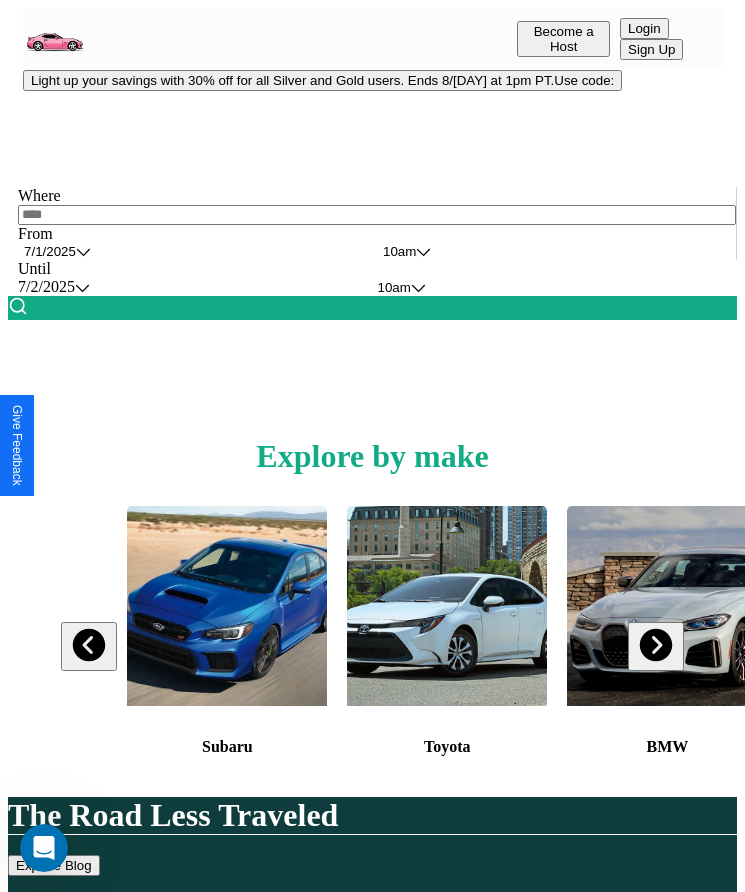 click at bounding box center [377, 215] 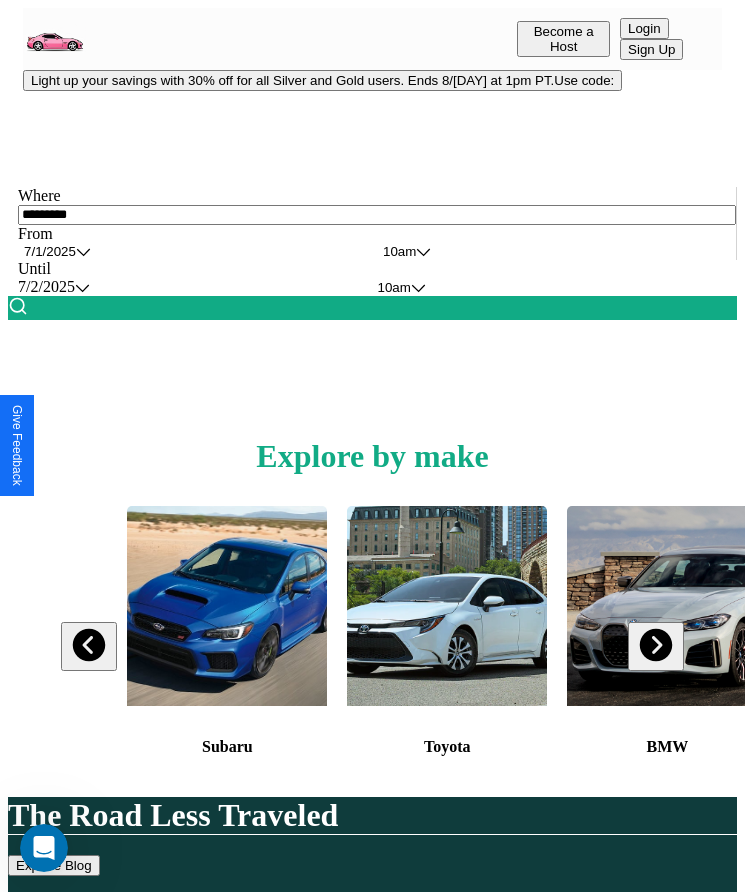 type on "*********" 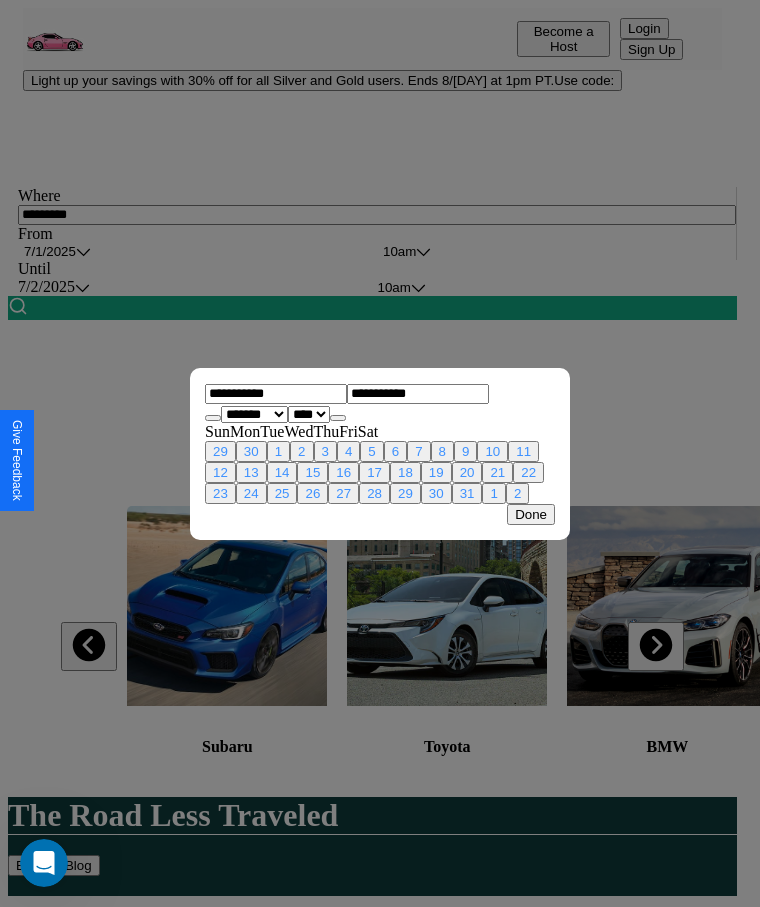 click on "******* ******** ***** ***** *** **** **** ****** ********* ******* ******** ********" at bounding box center [254, 414] 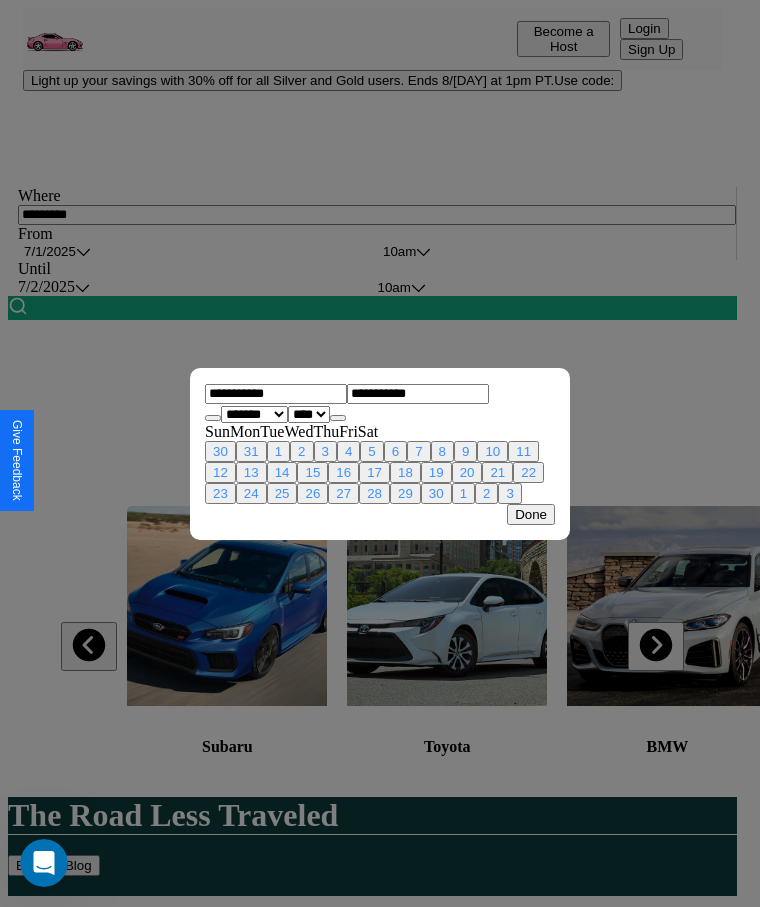 click on "**** **** **** **** **** **** **** **** **** **** **** **** **** **** **** **** **** **** **** **** **** **** **** **** **** **** **** **** **** **** **** **** **** **** **** **** **** **** **** **** **** **** **** **** **** **** **** **** **** **** **** **** **** **** **** **** **** **** **** **** **** **** **** **** **** **** **** **** **** **** **** **** **** **** **** **** **** **** **** **** **** **** **** **** **** **** **** **** **** **** **** **** **** **** **** **** **** **** **** **** **** **** **** **** **** **** **** **** **** **** **** **** **** **** **** **** **** **** **** **** ****" at bounding box center (309, 414) 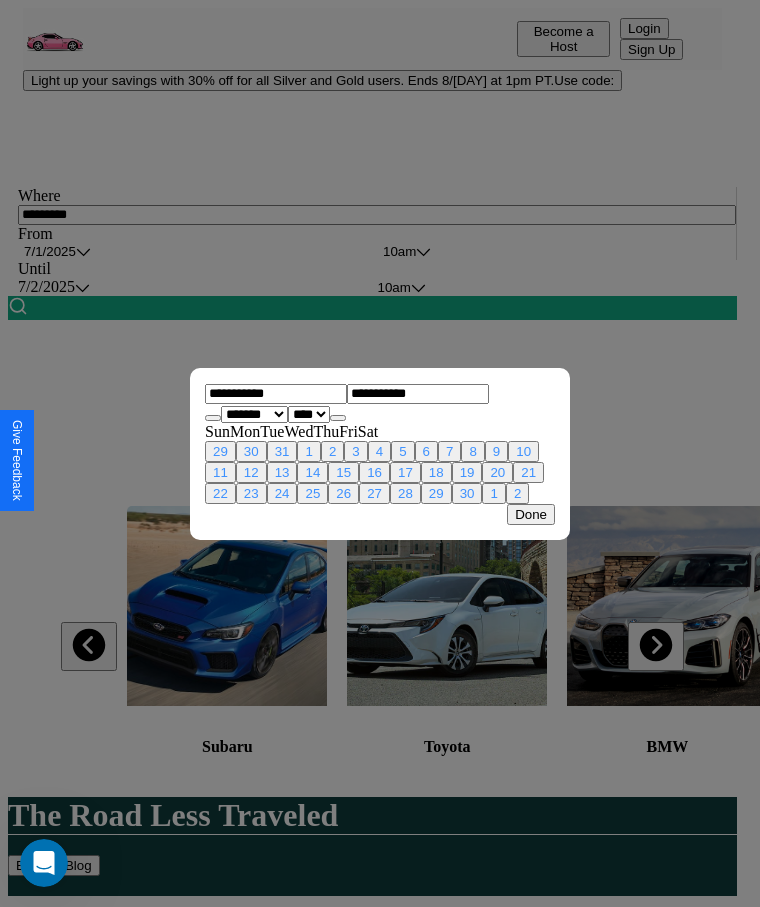 click on "8" at bounding box center (472, 451) 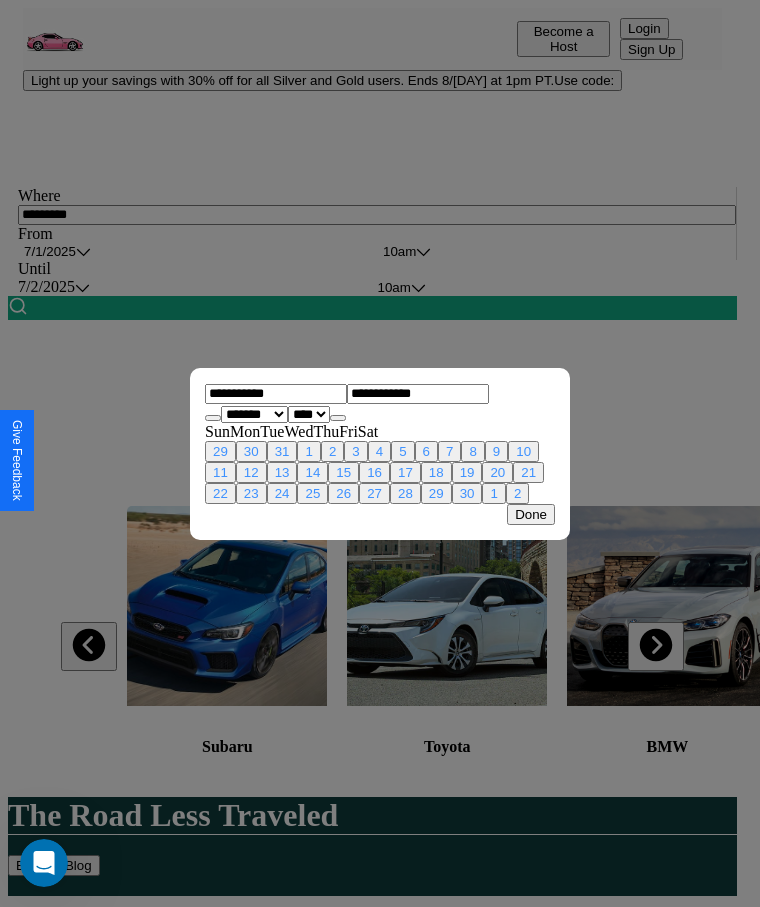 click on "Done" at bounding box center (531, 514) 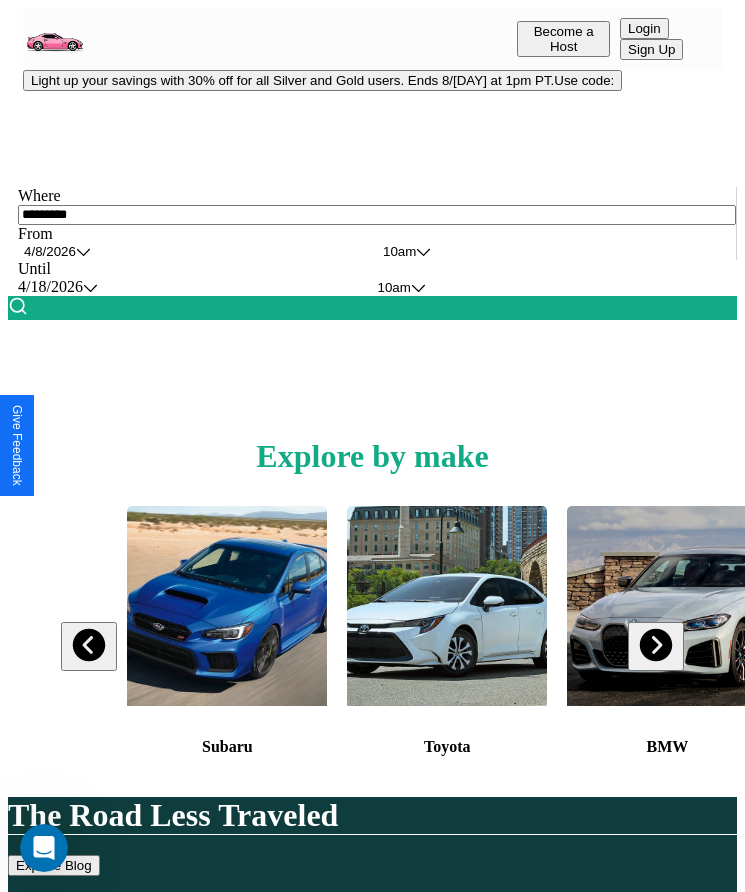 click at bounding box center (18, 306) 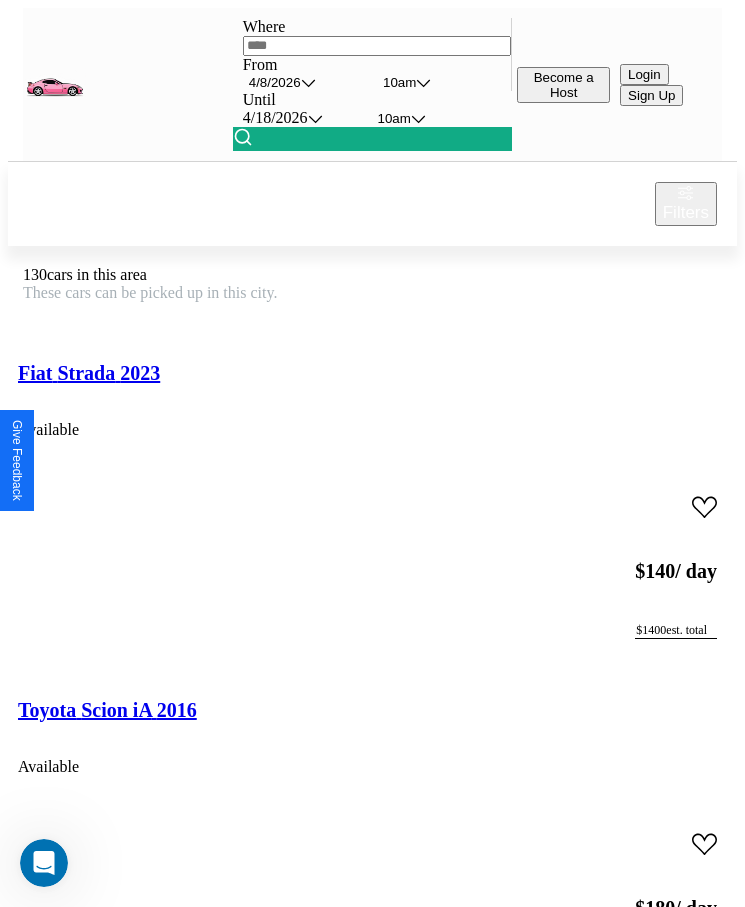 scroll, scrollTop: 48, scrollLeft: 0, axis: vertical 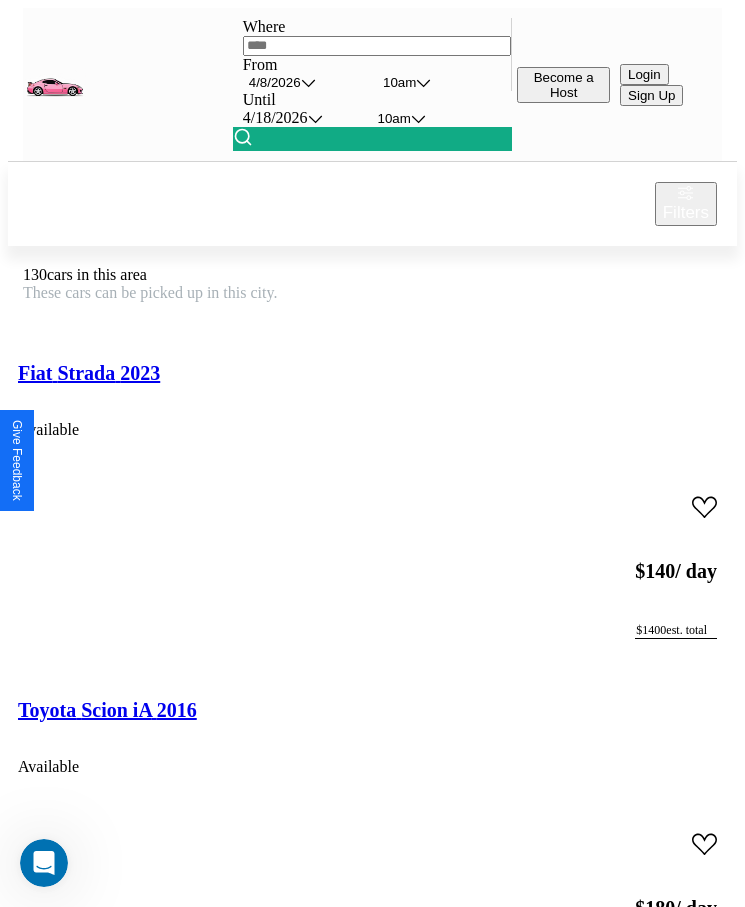 click on "Filters" at bounding box center (686, 213) 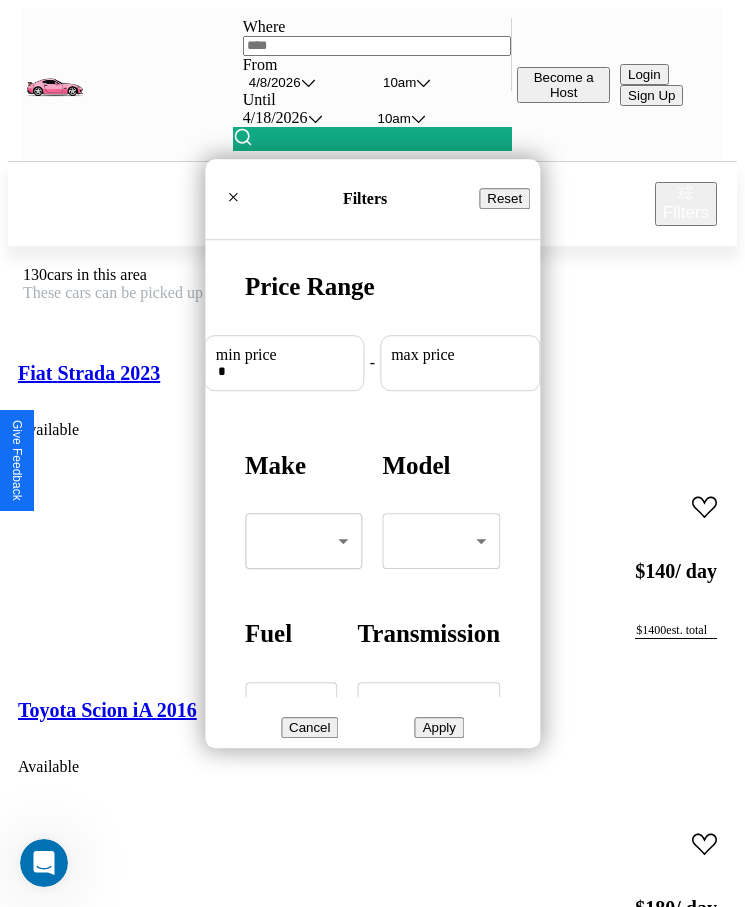 scroll, scrollTop: 0, scrollLeft: 74, axis: horizontal 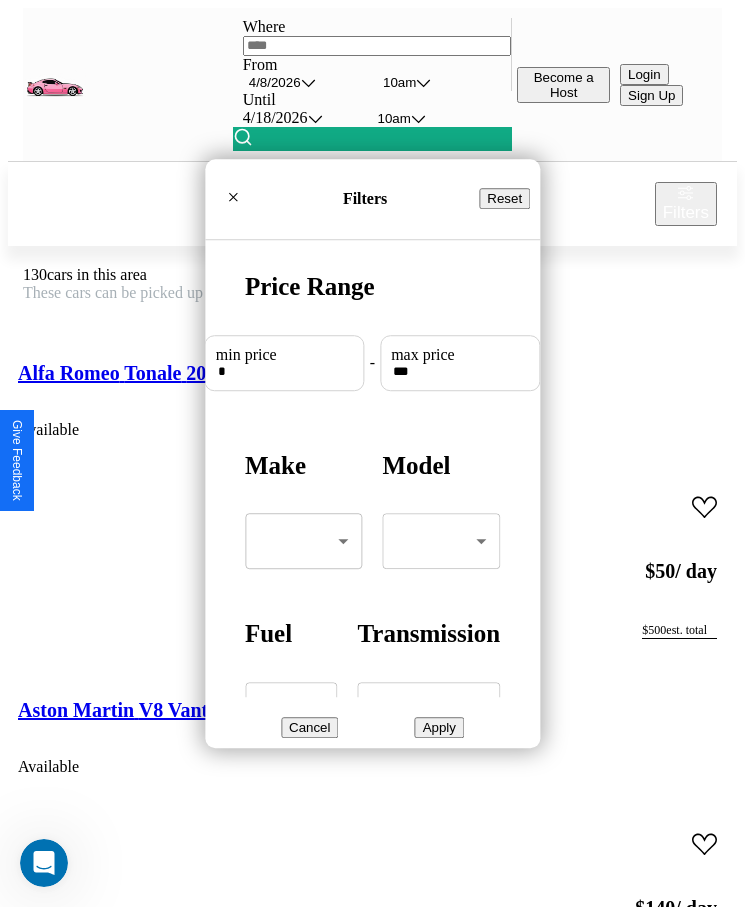 type on "***" 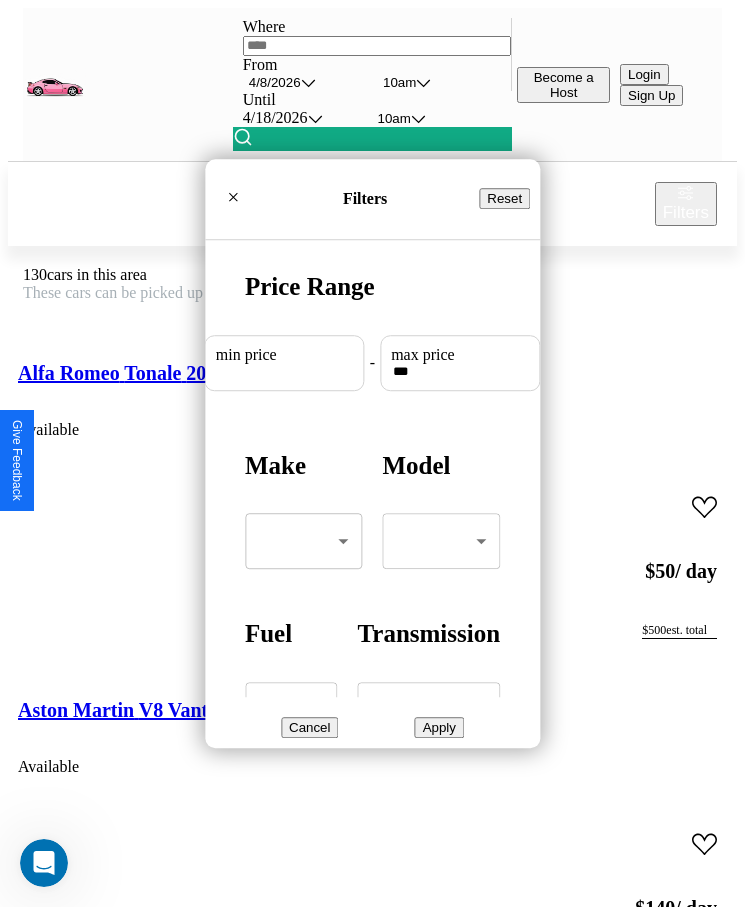 scroll, scrollTop: 0, scrollLeft: 0, axis: both 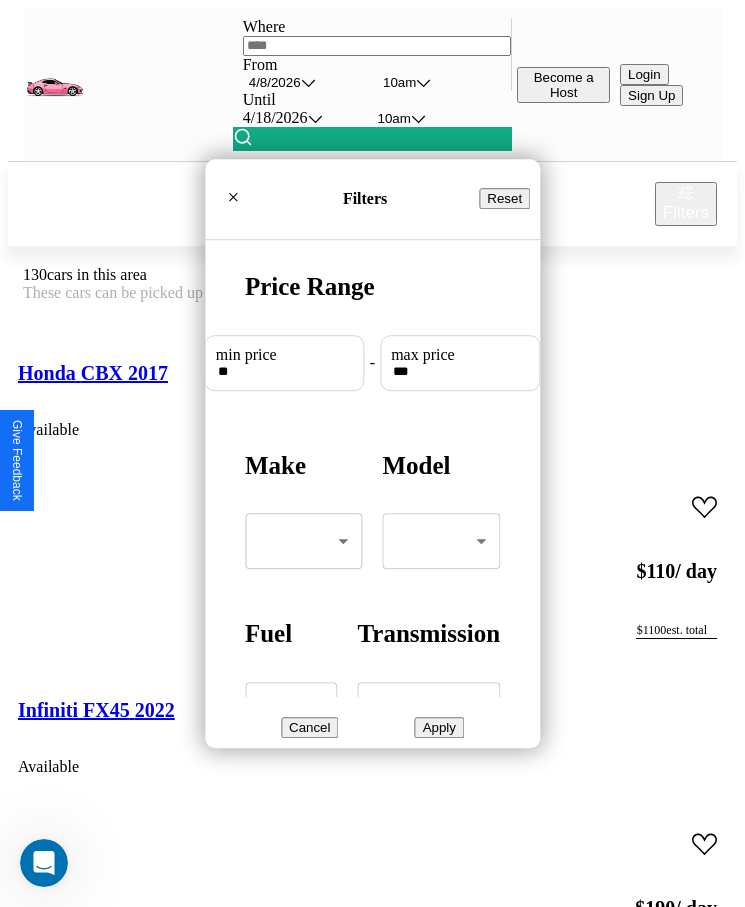 type on "**" 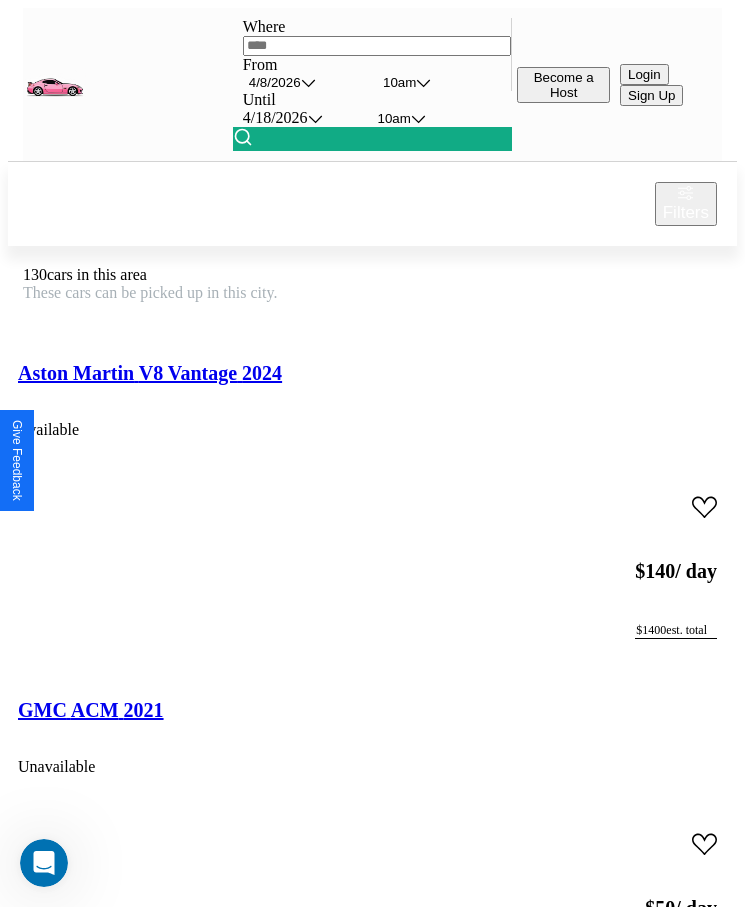scroll, scrollTop: 50, scrollLeft: 0, axis: vertical 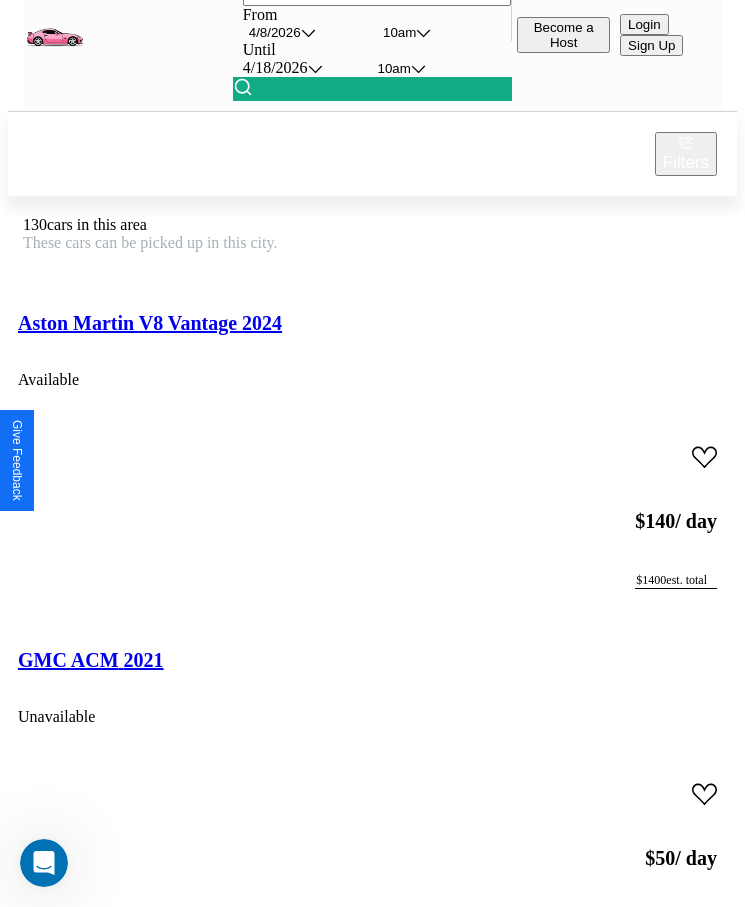 click on "Mercedes   G-Class   2024" at bounding box center [118, 24924] 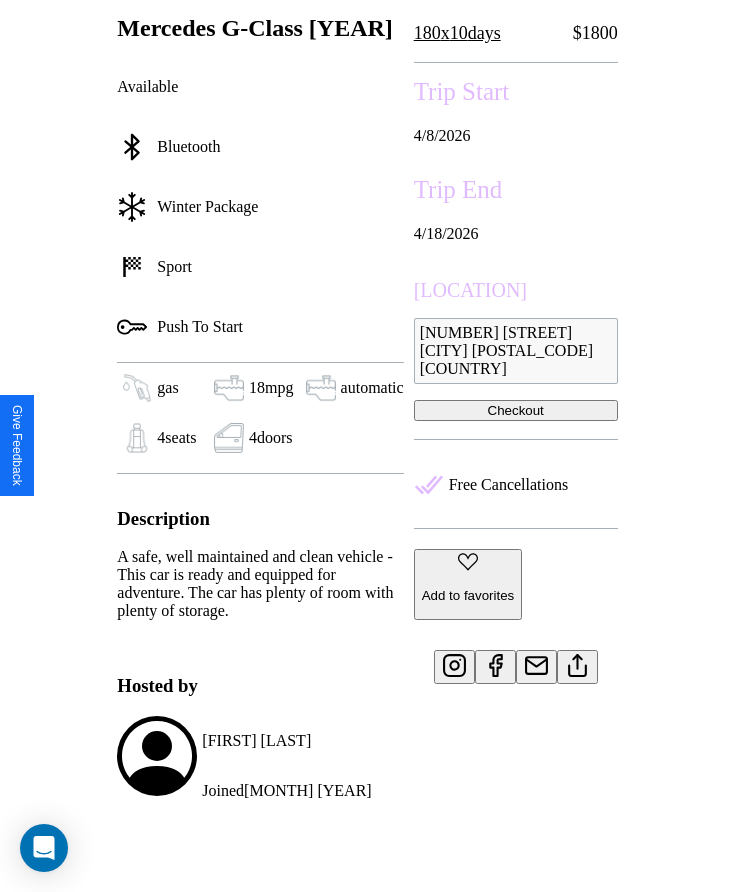 scroll, scrollTop: 616, scrollLeft: 0, axis: vertical 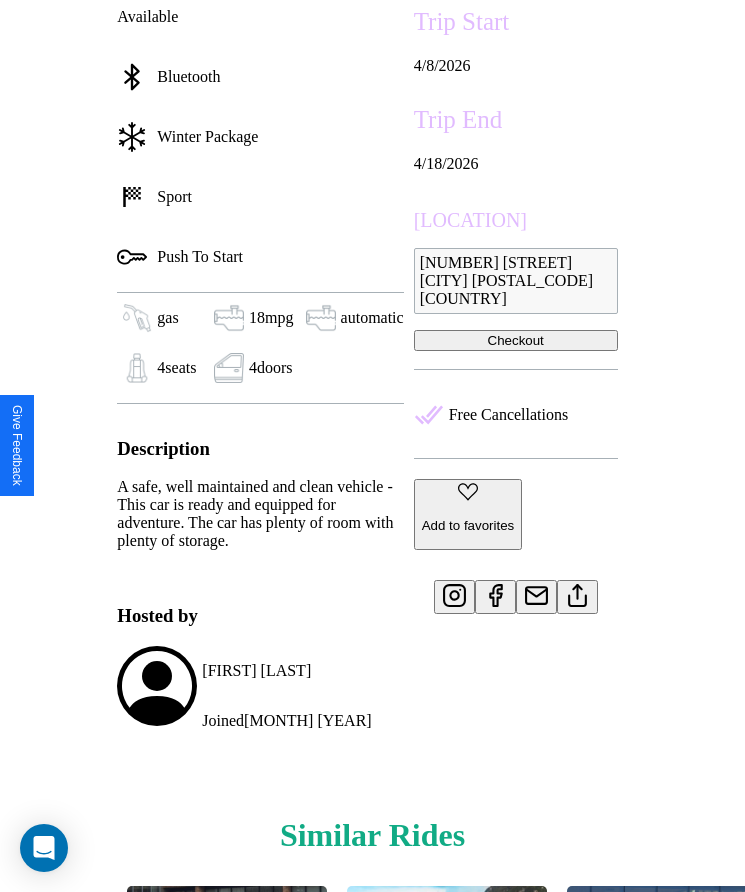 click at bounding box center [577, 592] 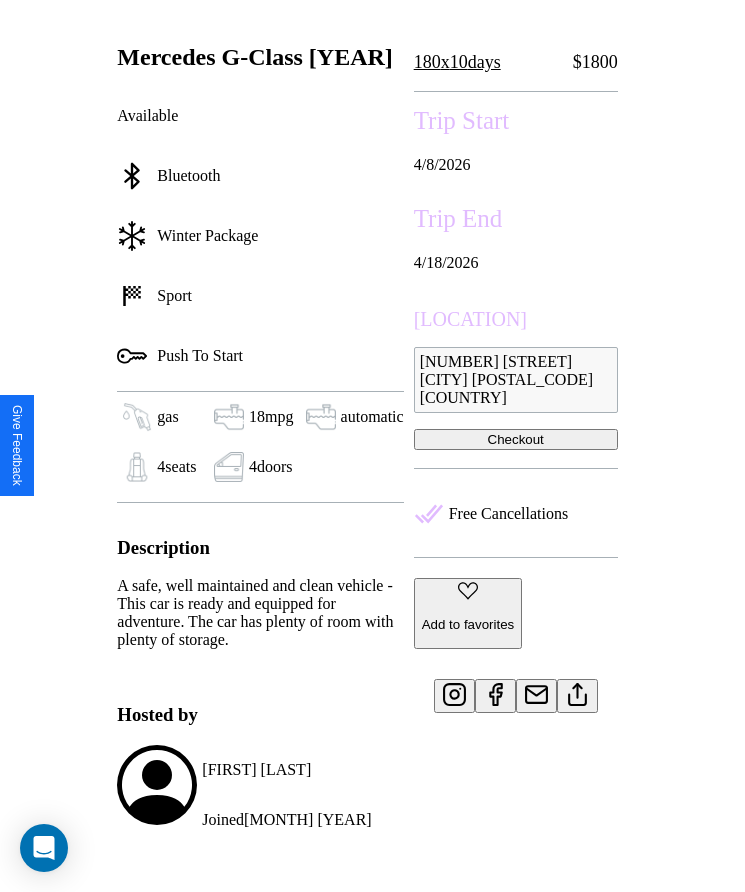 scroll, scrollTop: 405, scrollLeft: 0, axis: vertical 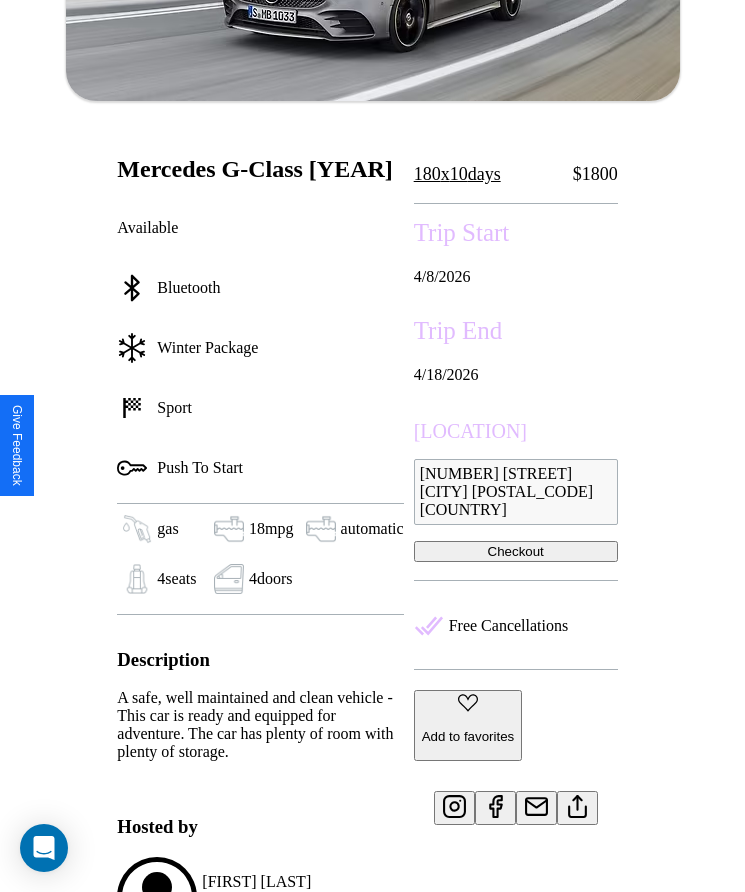 click on "Checkout" at bounding box center [516, 551] 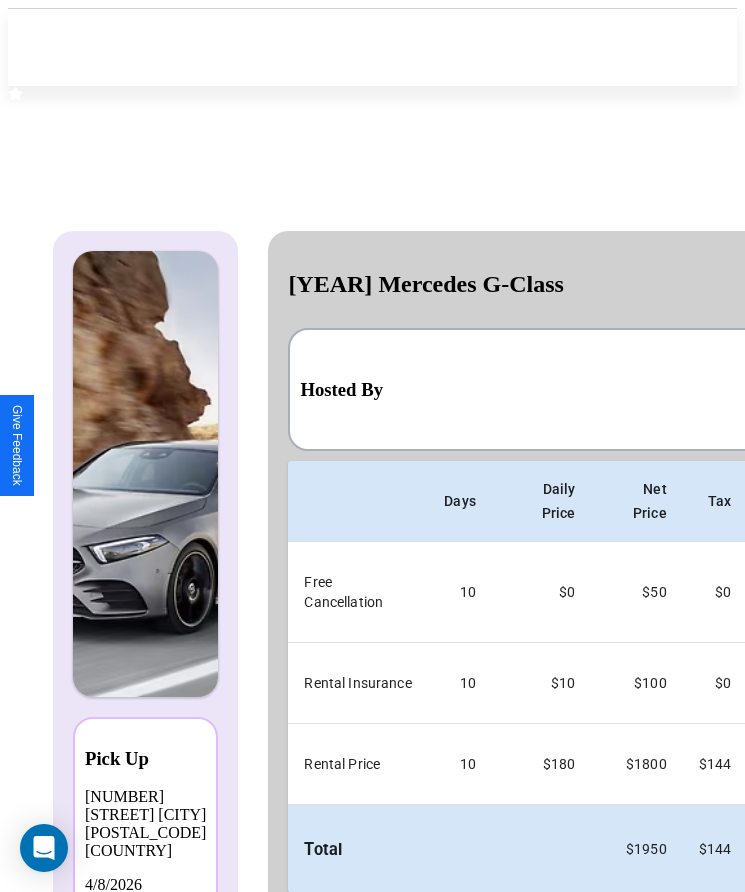 scroll, scrollTop: 0, scrollLeft: 118, axis: horizontal 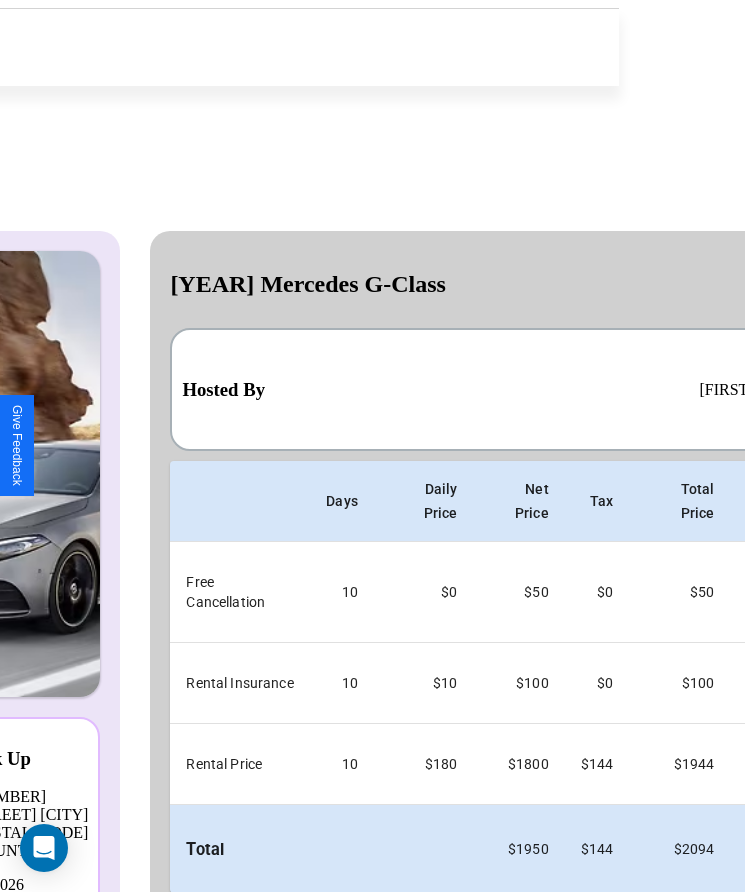 click on "Checkout" at bounding box center (722, 933) 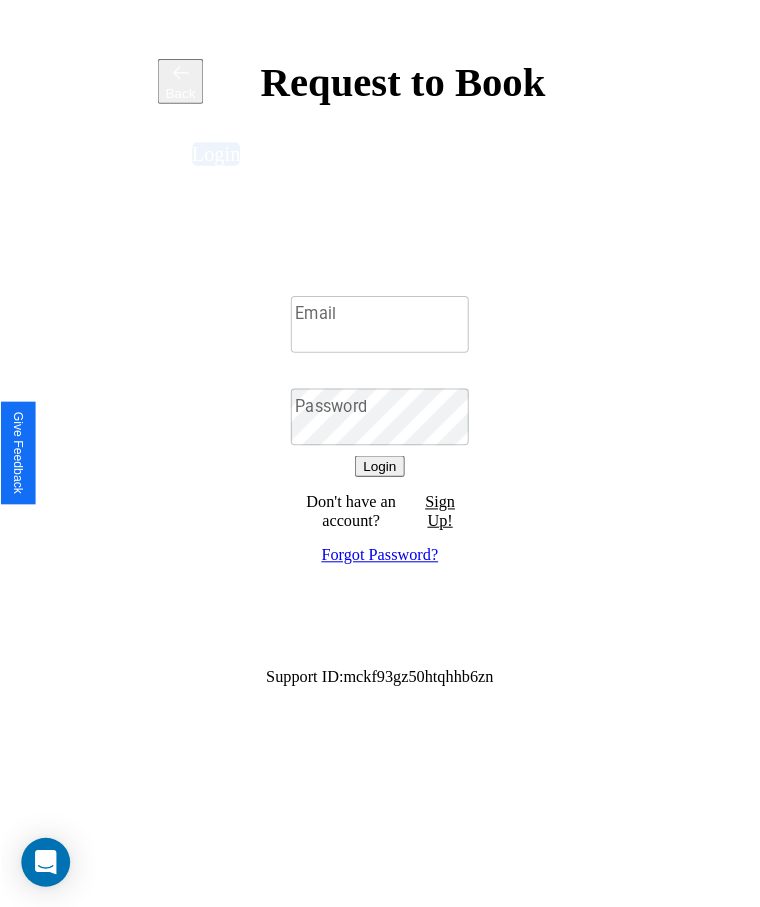 scroll, scrollTop: 0, scrollLeft: 0, axis: both 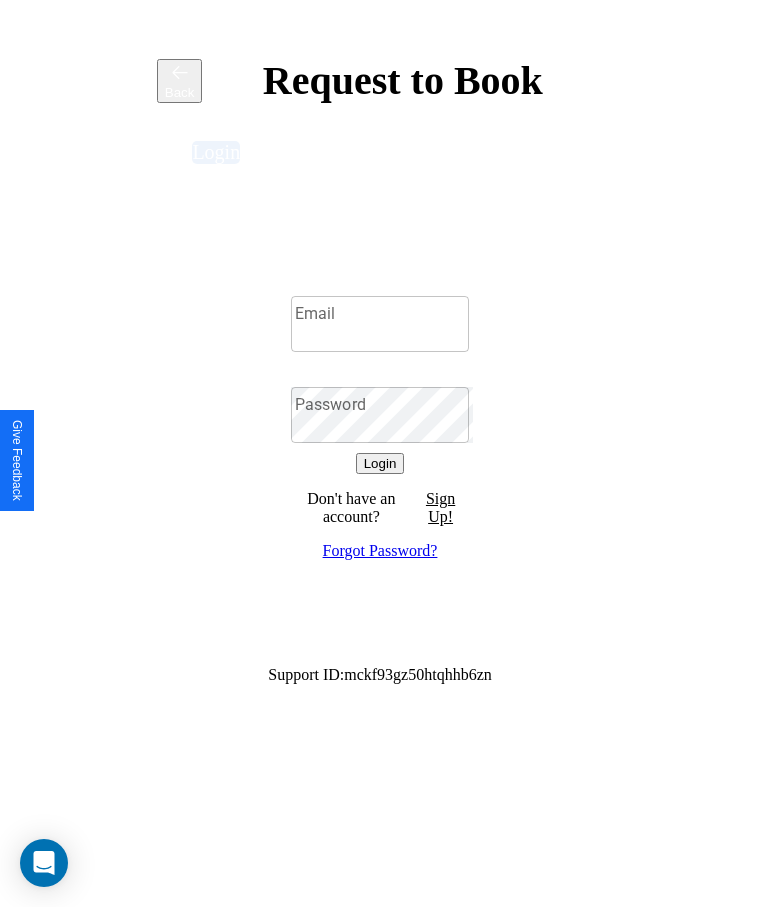 click on "Sign Up!" at bounding box center (440, 508) 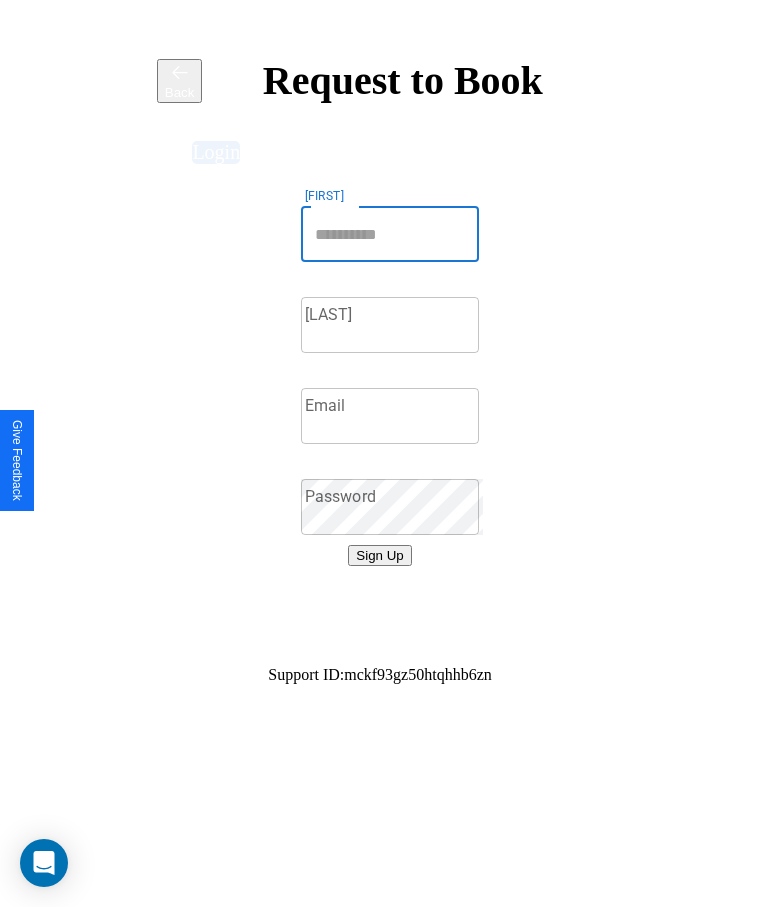 click on "[FIRST]" at bounding box center [390, 234] 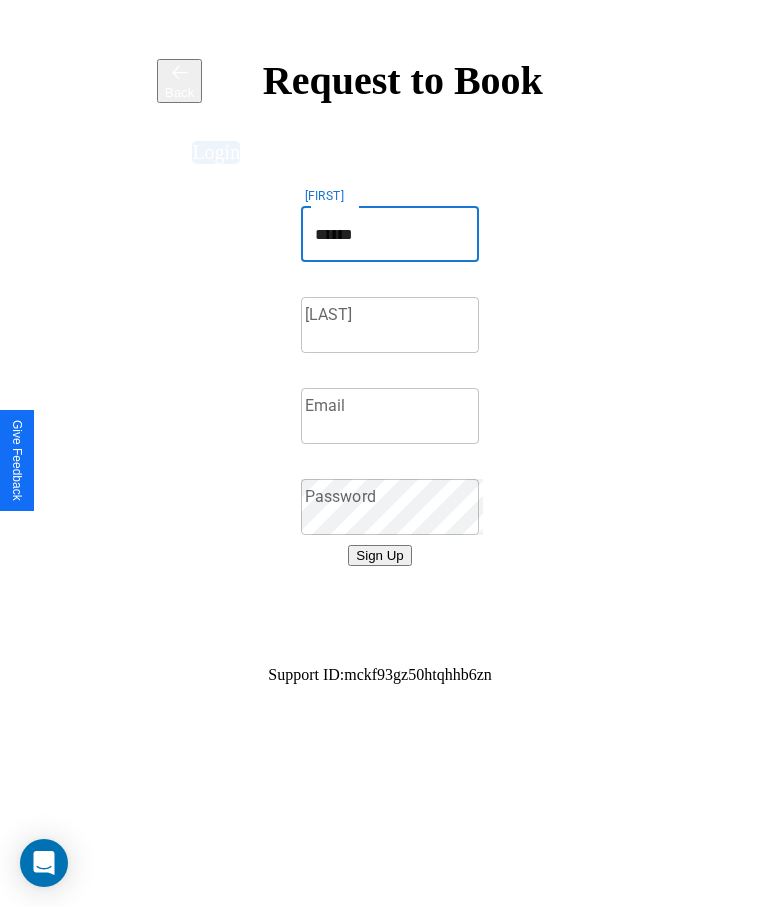 type on "******" 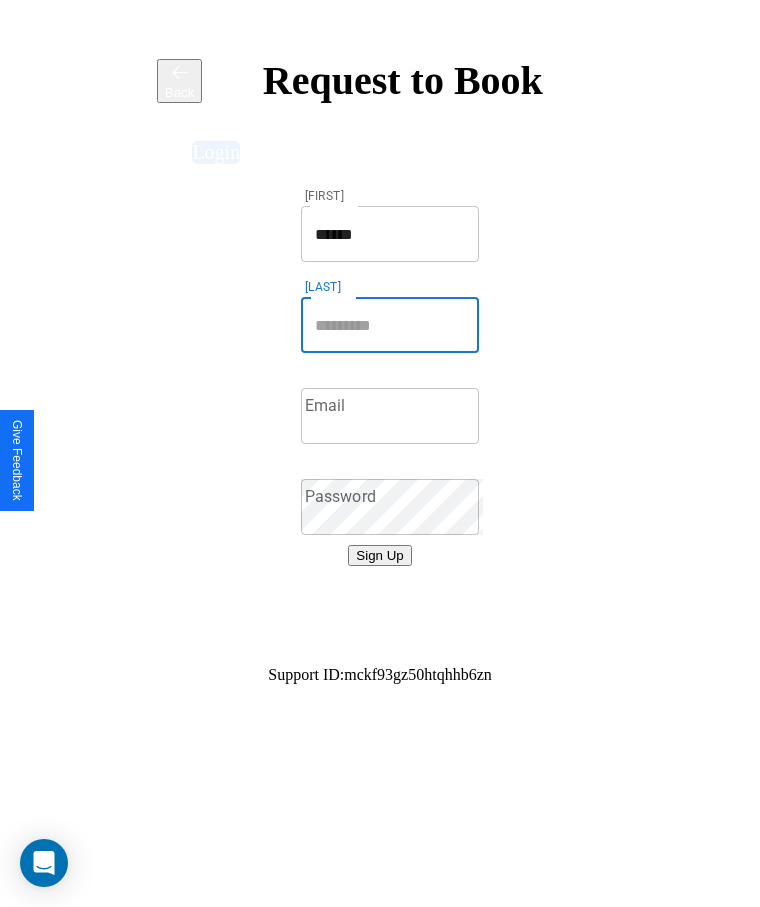 click on "[LAST]" at bounding box center (390, 325) 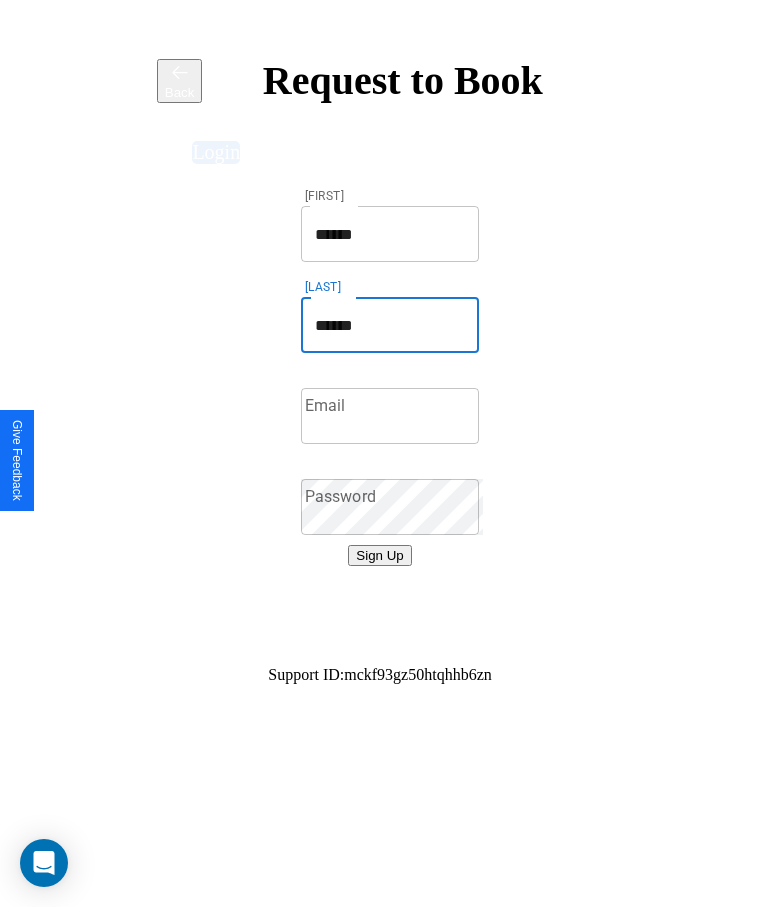 type on "******" 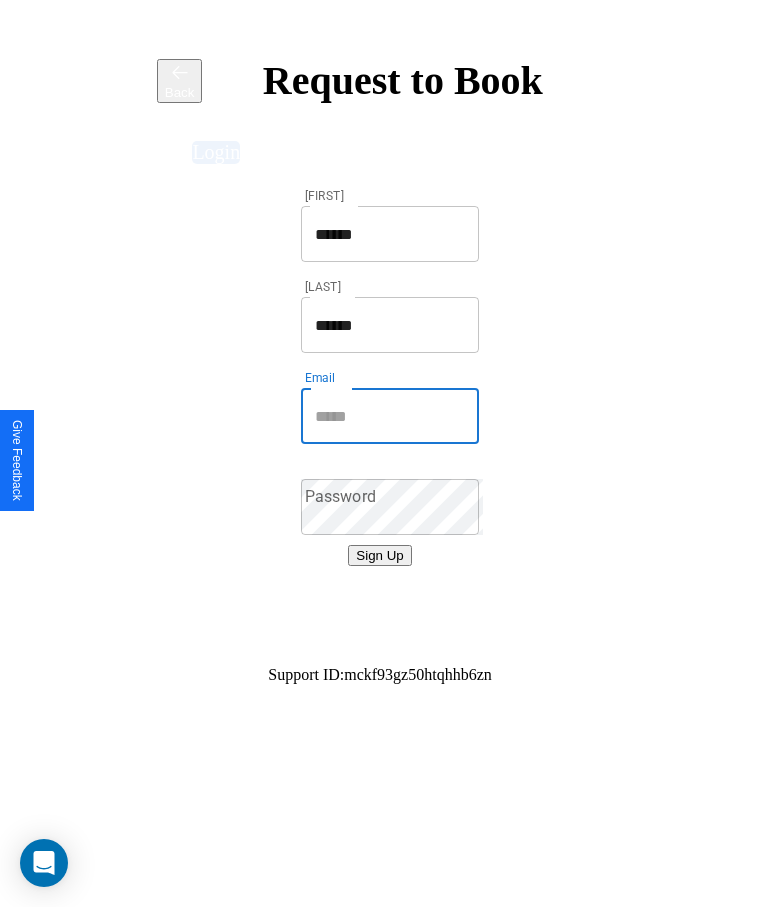 click on "Email" at bounding box center (390, 416) 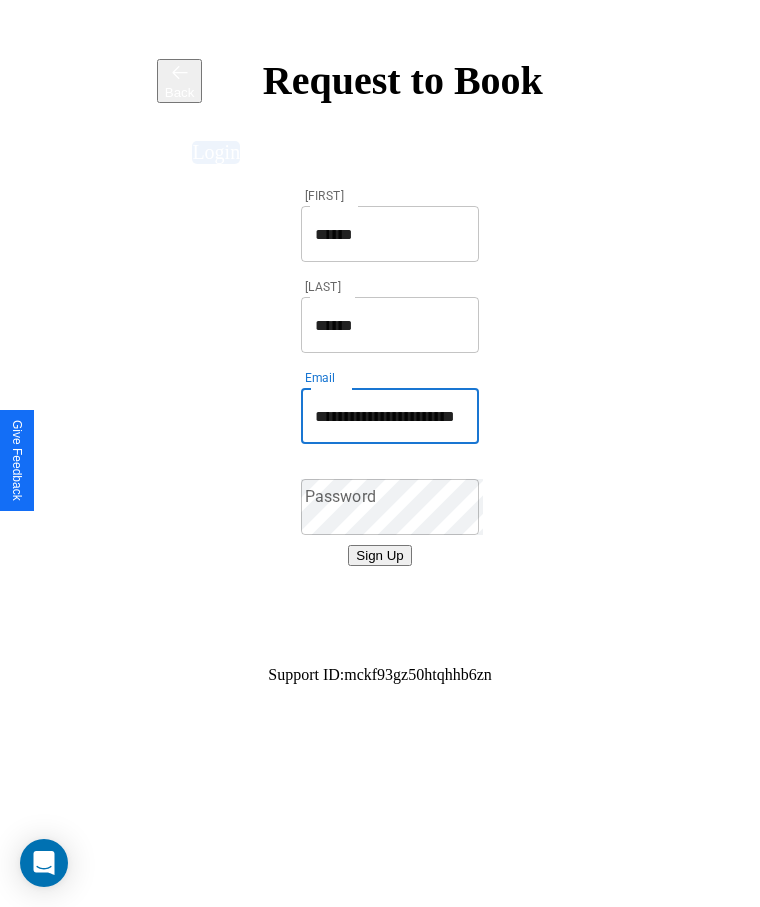 scroll, scrollTop: 0, scrollLeft: 49, axis: horizontal 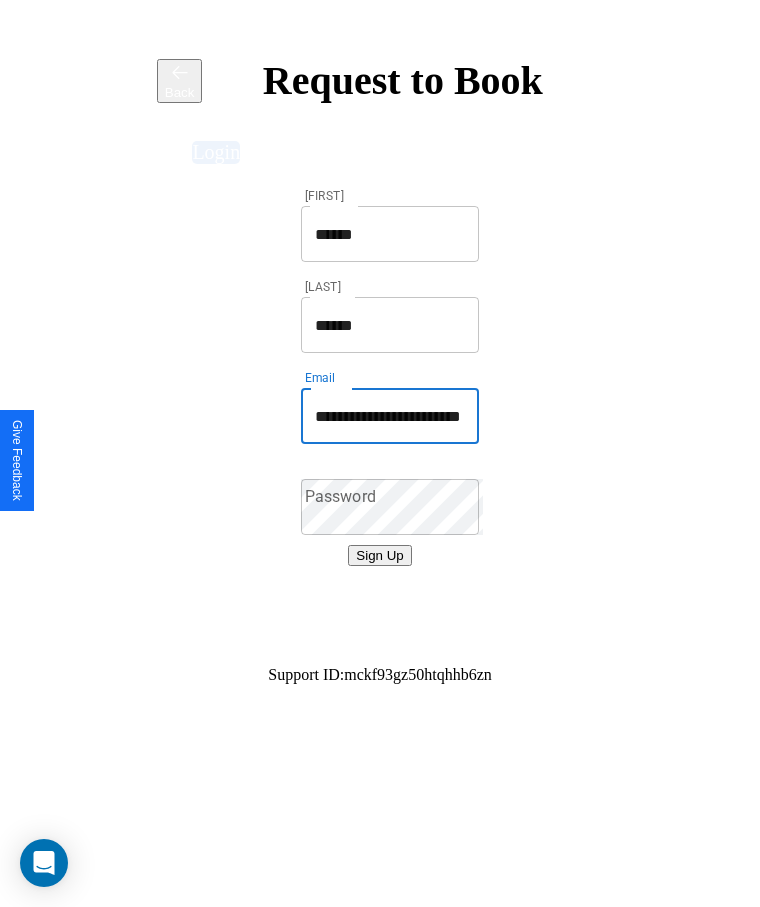 type on "**********" 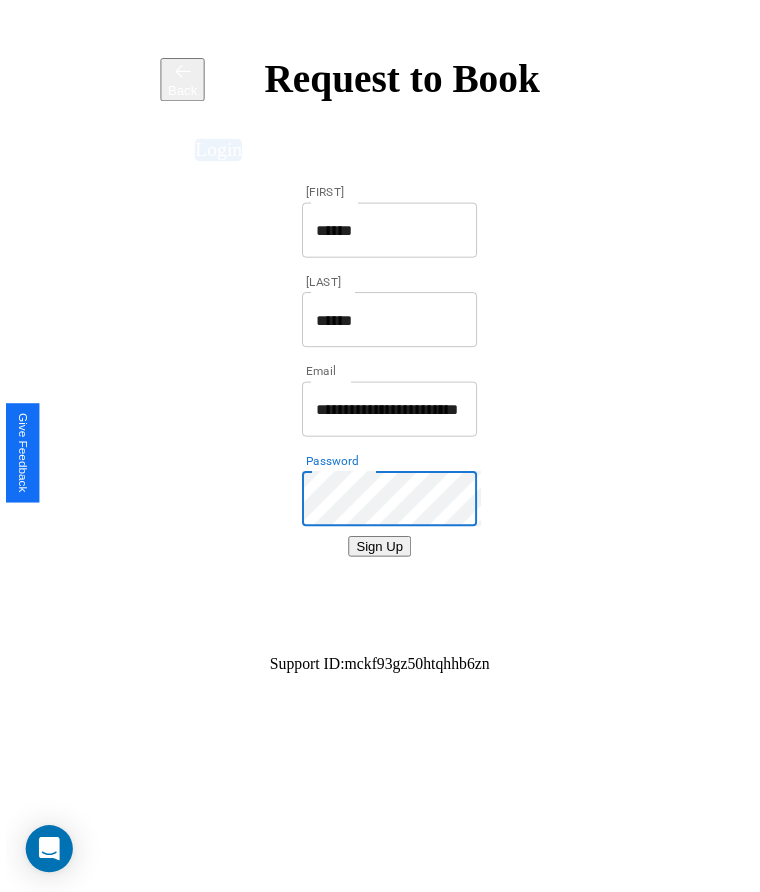 scroll, scrollTop: 0, scrollLeft: 0, axis: both 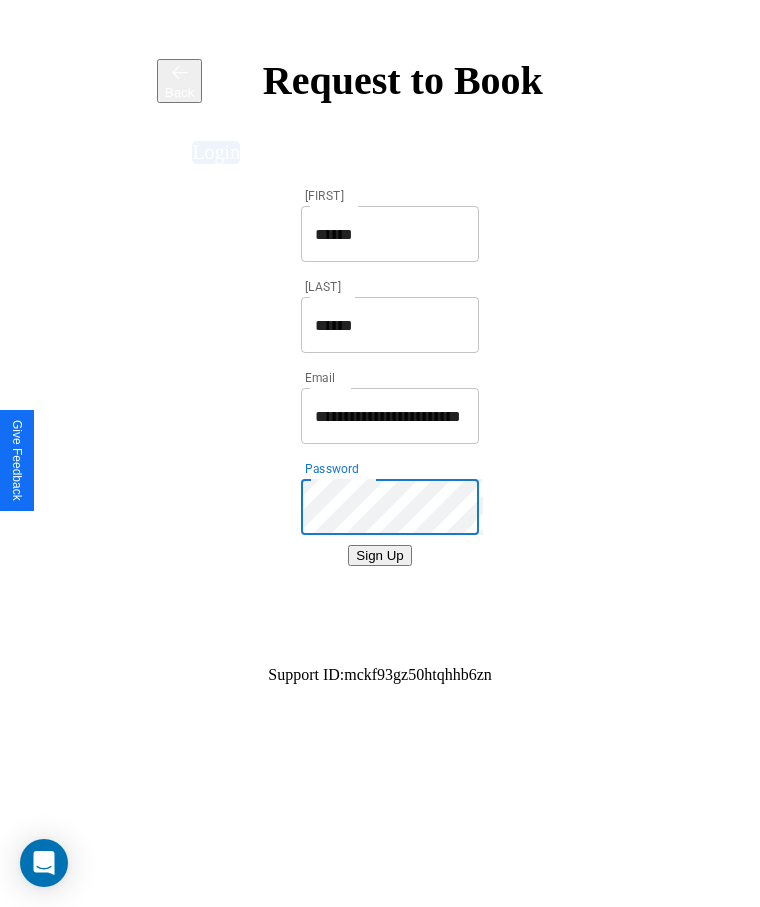 click on "Sign Up" at bounding box center [379, 555] 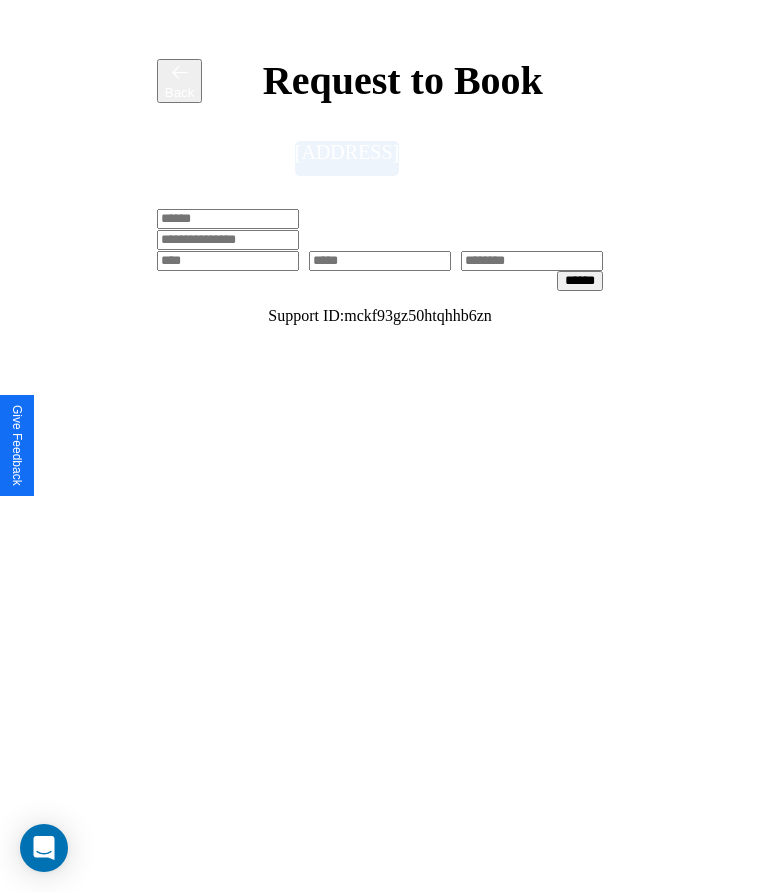 click at bounding box center [228, 219] 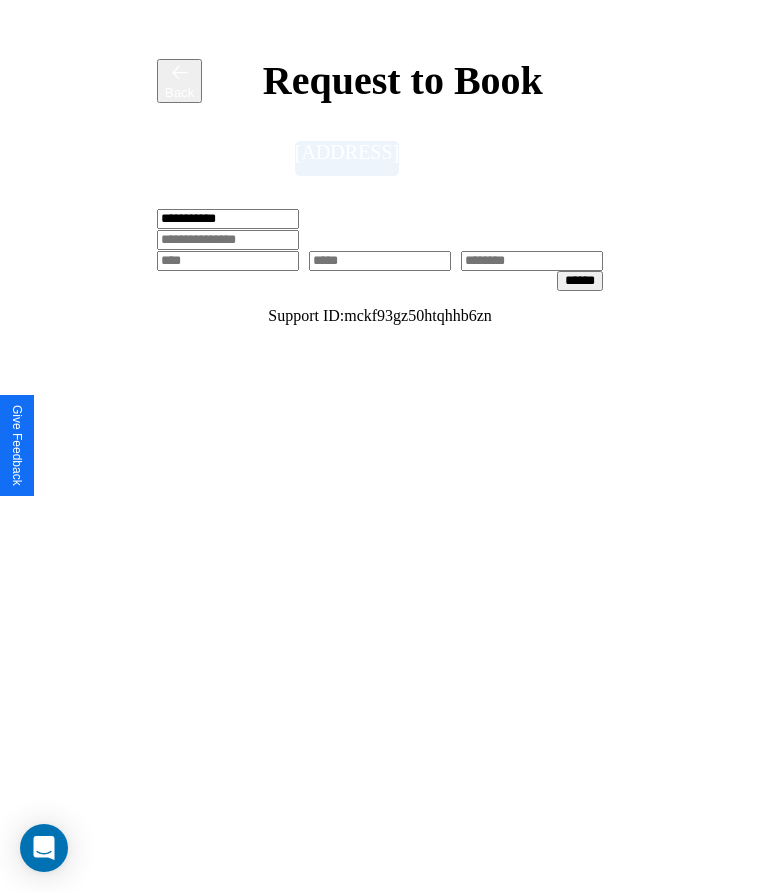 type on "**********" 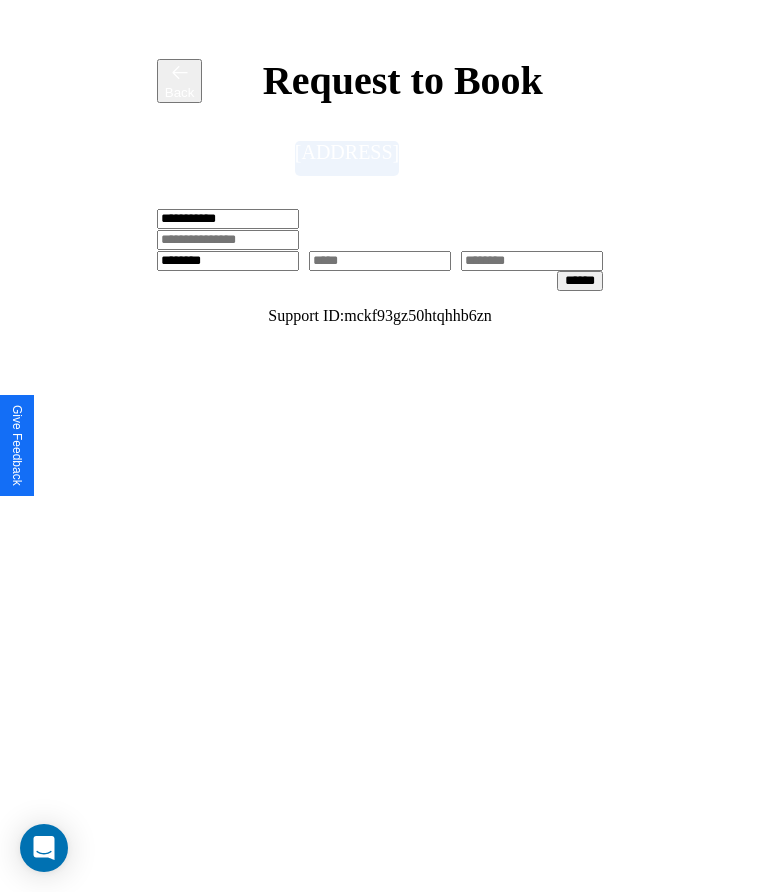 type on "********" 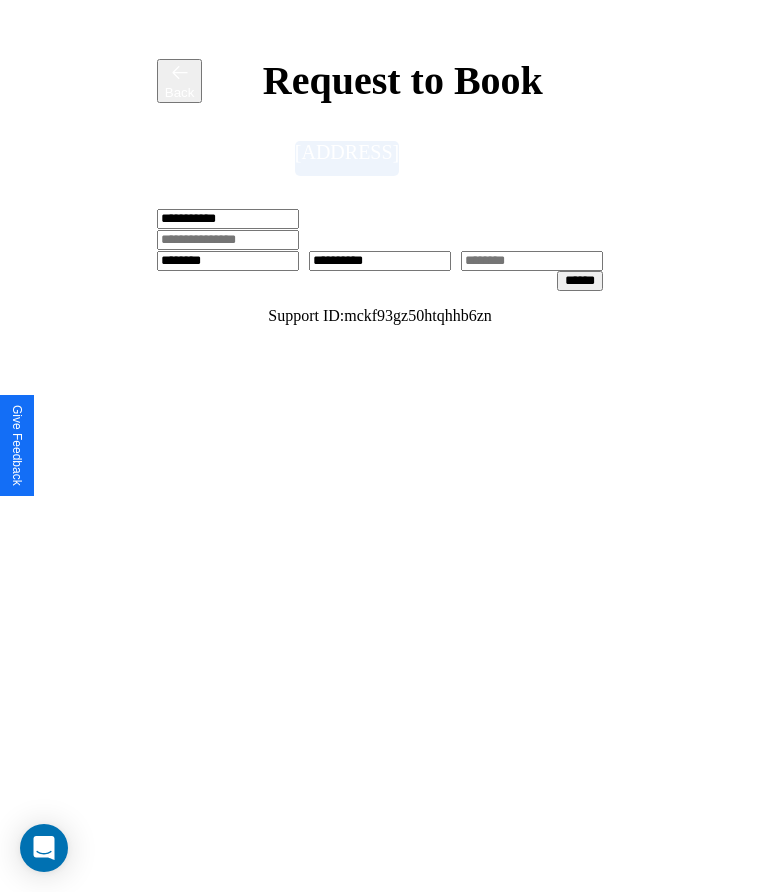 scroll, scrollTop: 0, scrollLeft: 309, axis: horizontal 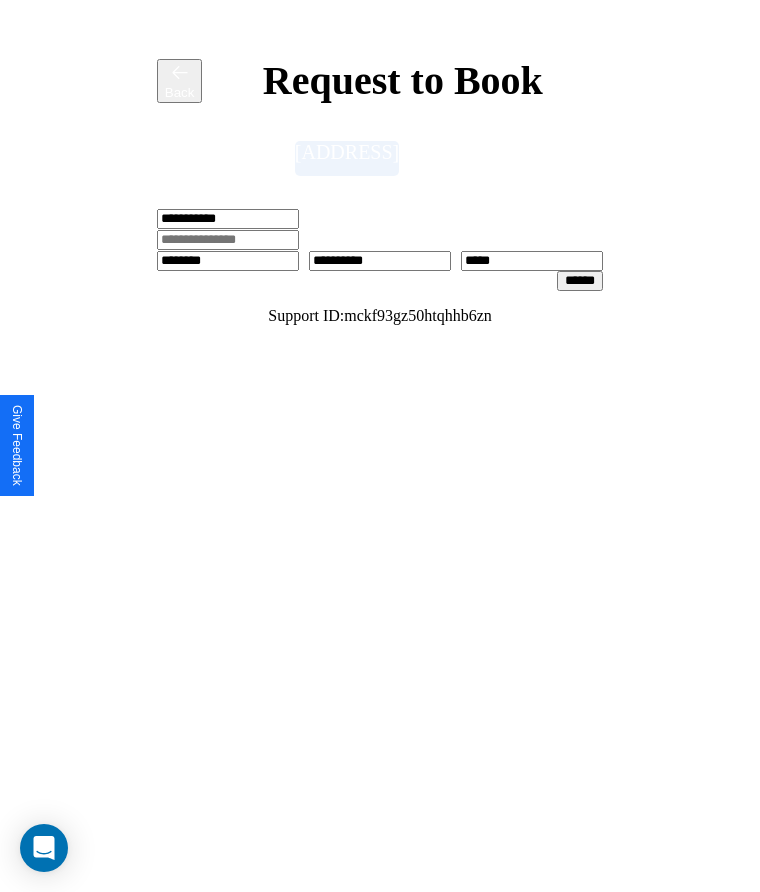 type on "*****" 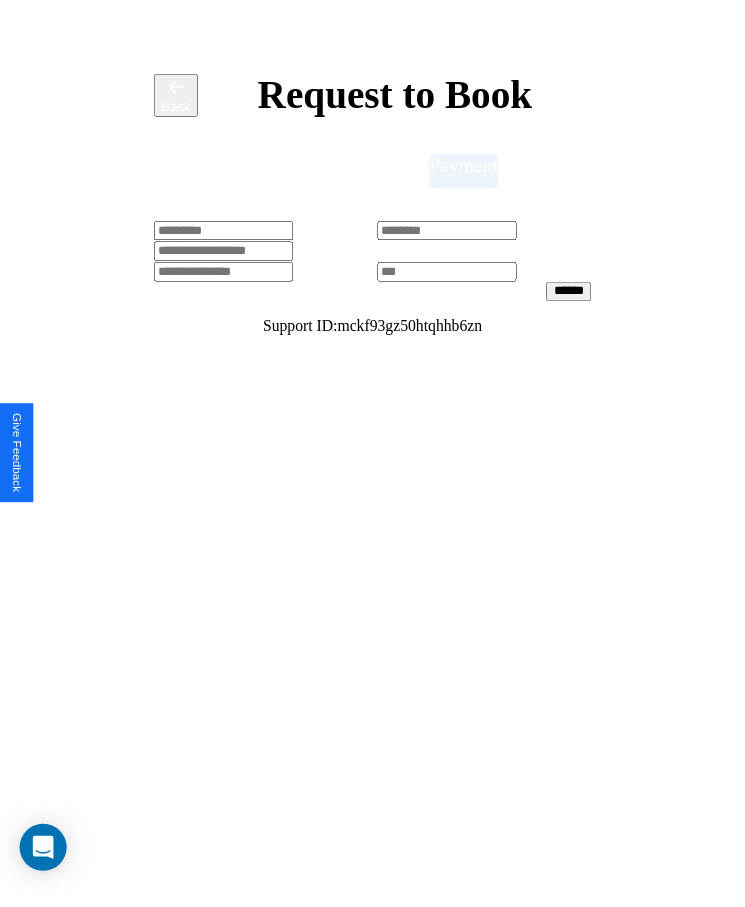 scroll, scrollTop: 0, scrollLeft: 0, axis: both 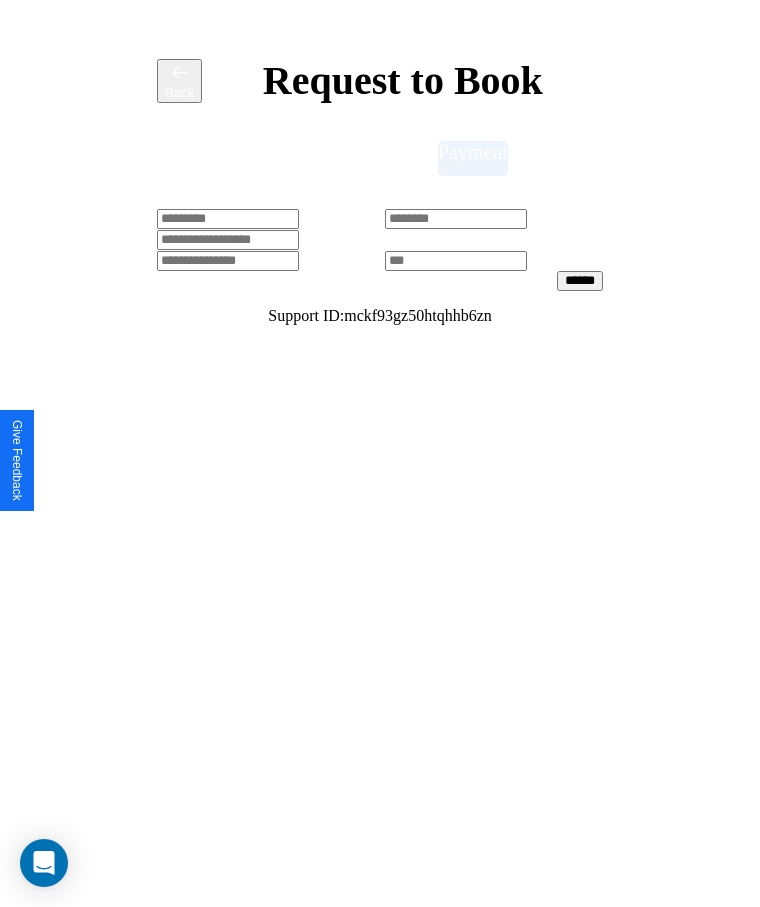 click at bounding box center (228, 219) 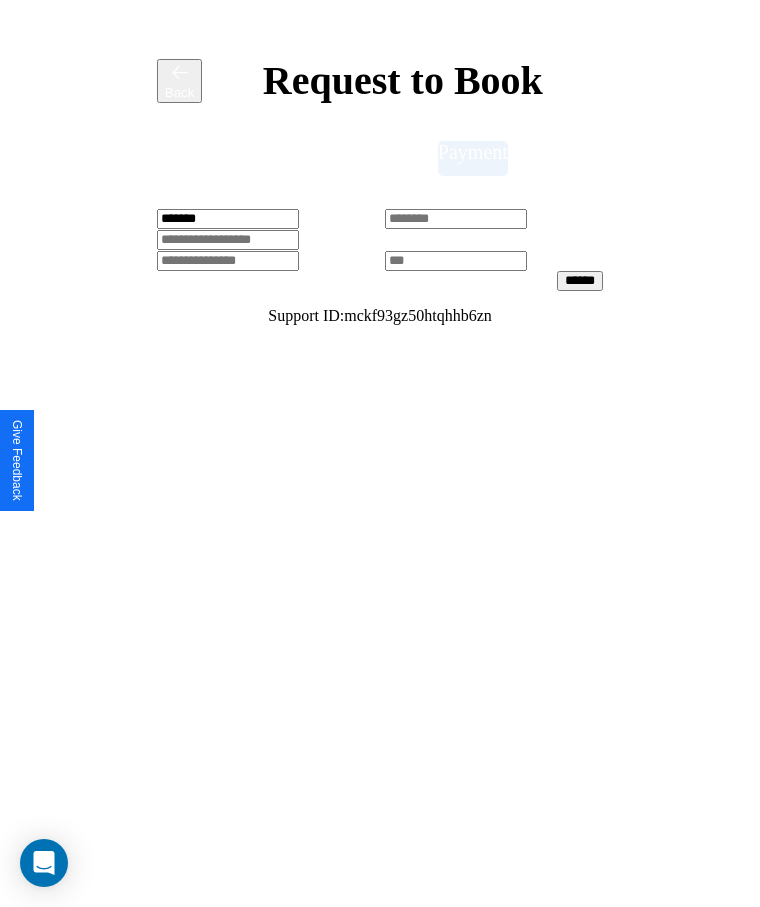 type on "*******" 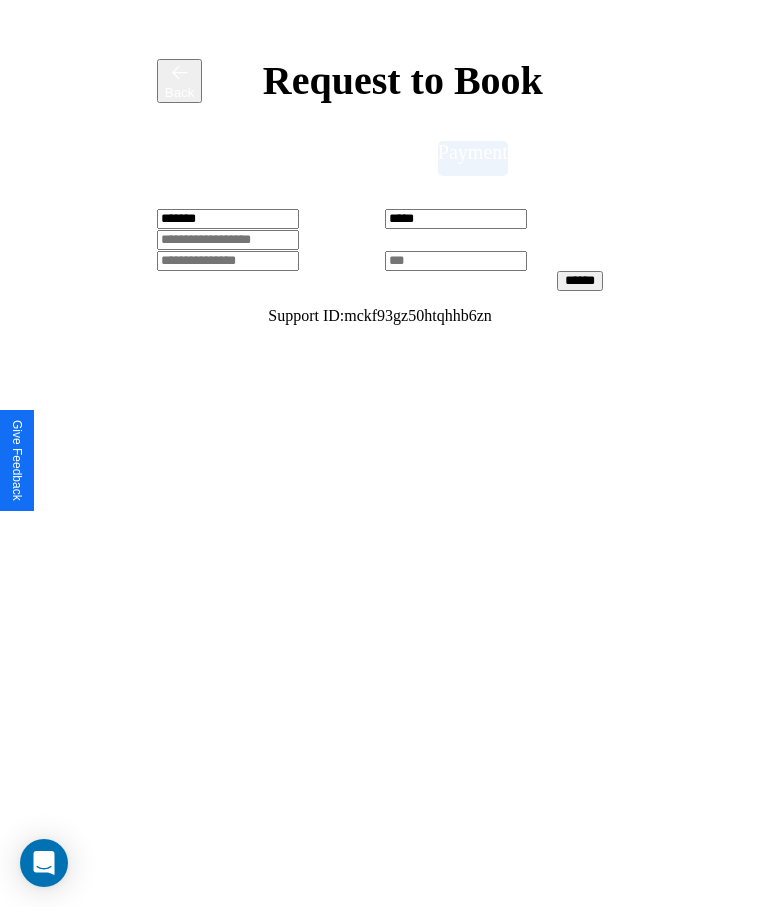 type on "*****" 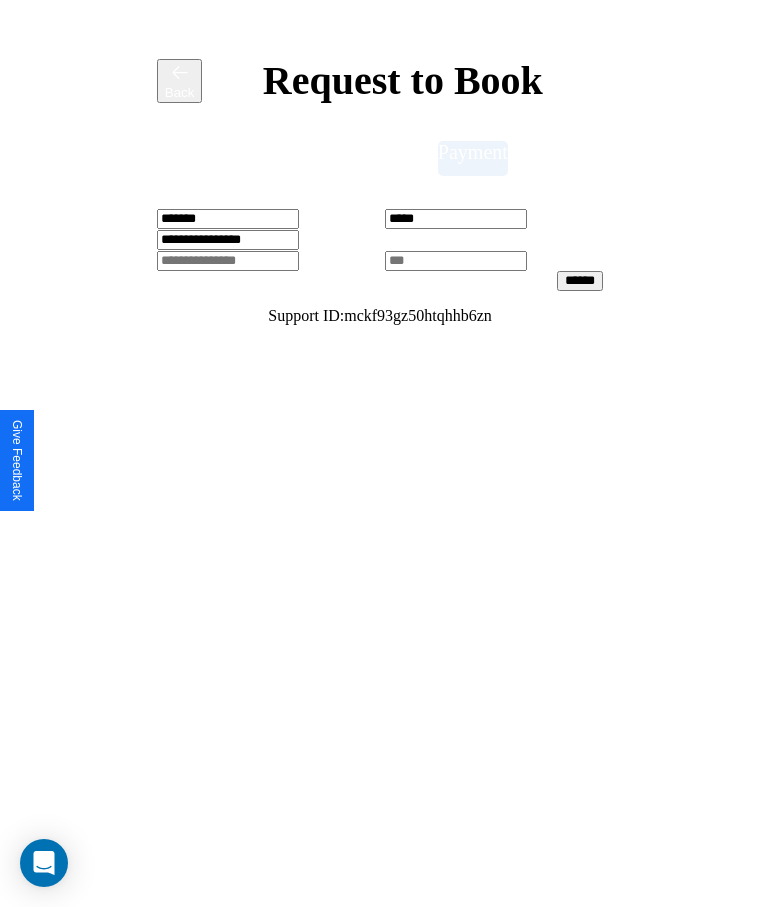 type on "**********" 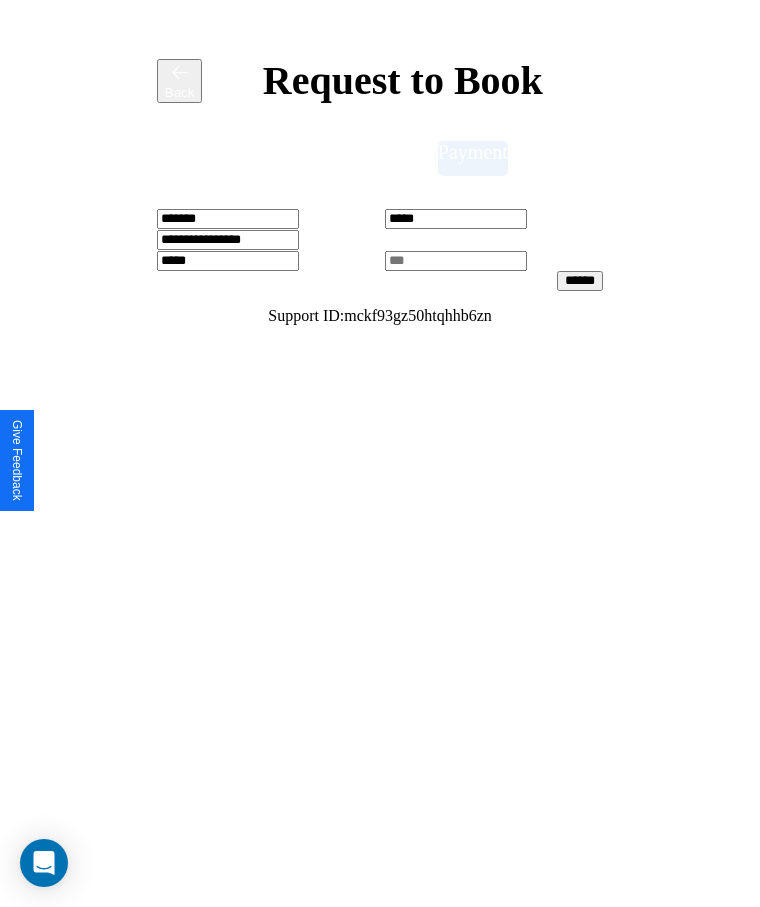 type on "*****" 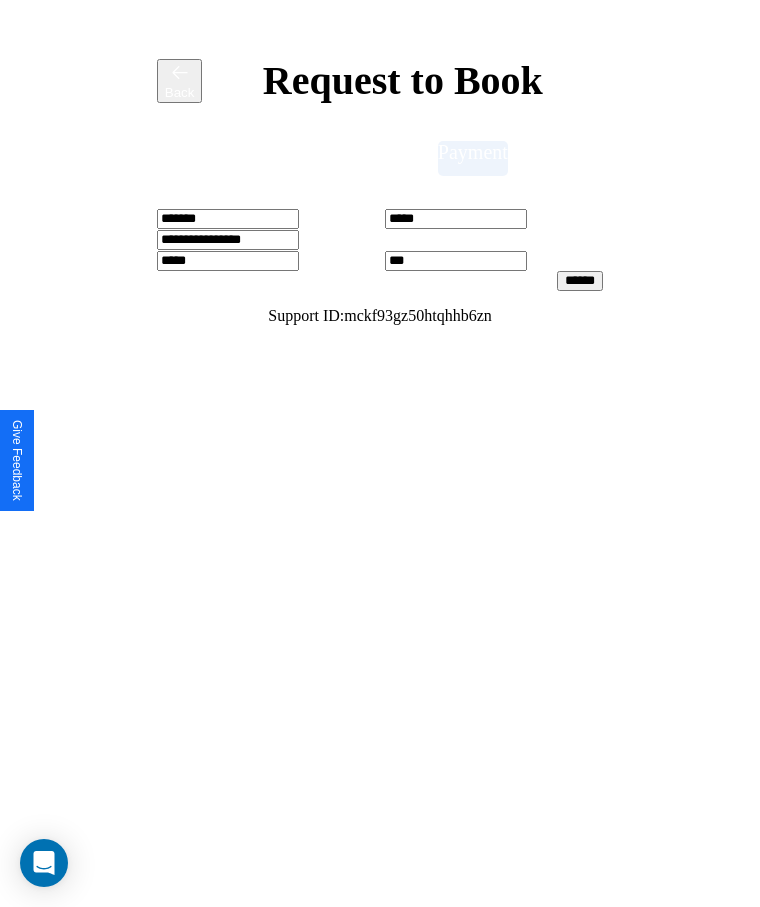 type on "***" 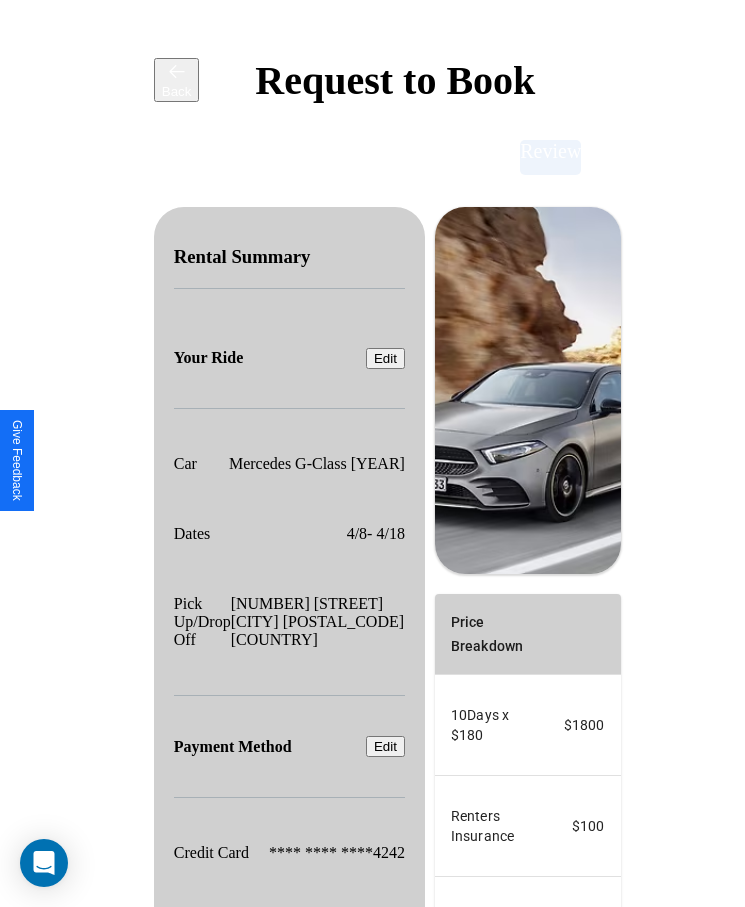 scroll, scrollTop: 137, scrollLeft: 0, axis: vertical 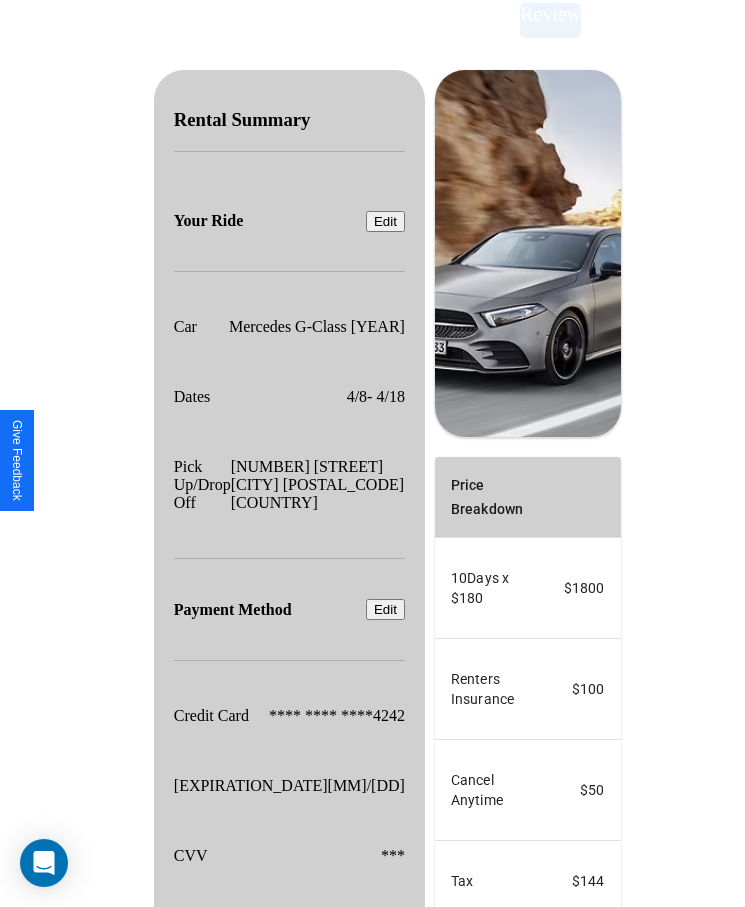 click on "Confirm & Submit" at bounding box center (560, 1120) 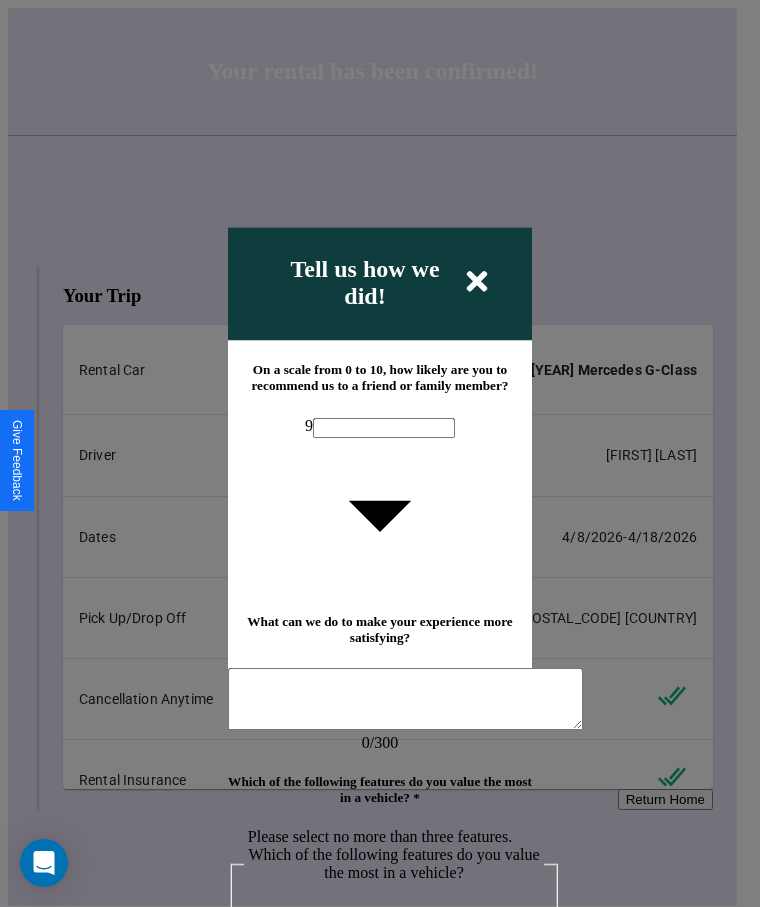 click on "9" at bounding box center (380, 427) 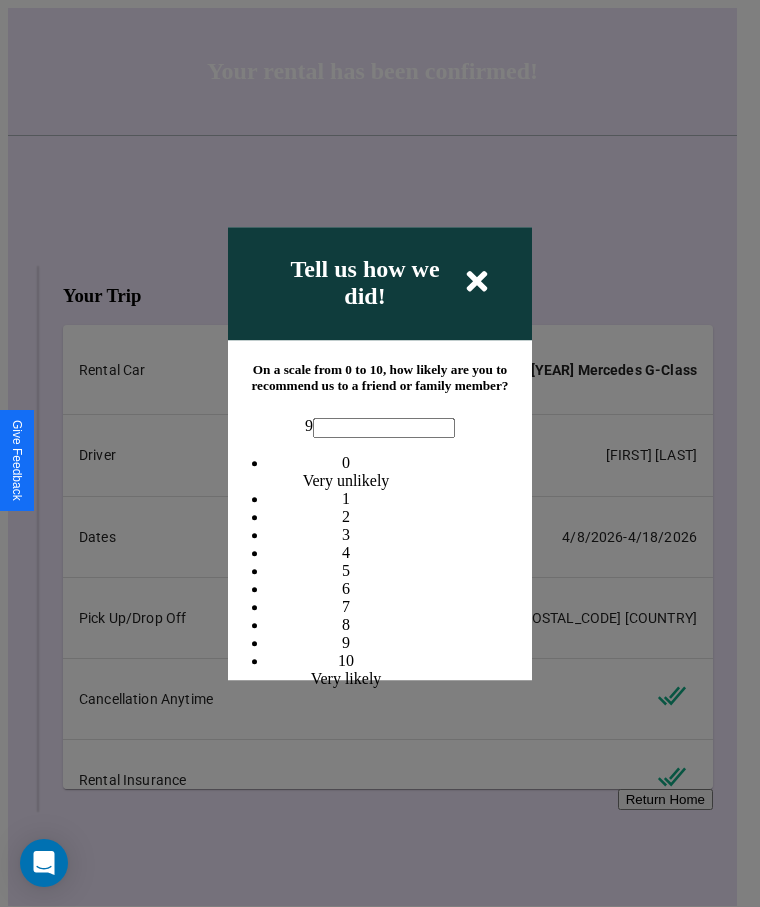 click on "6" at bounding box center (346, 588) 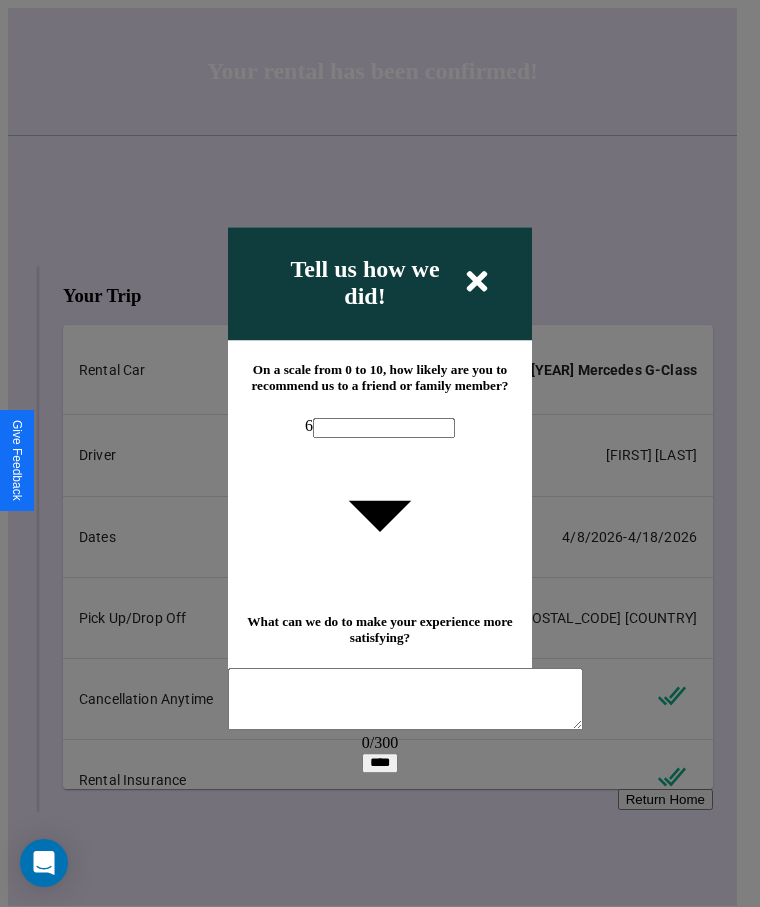 click at bounding box center (477, 281) 